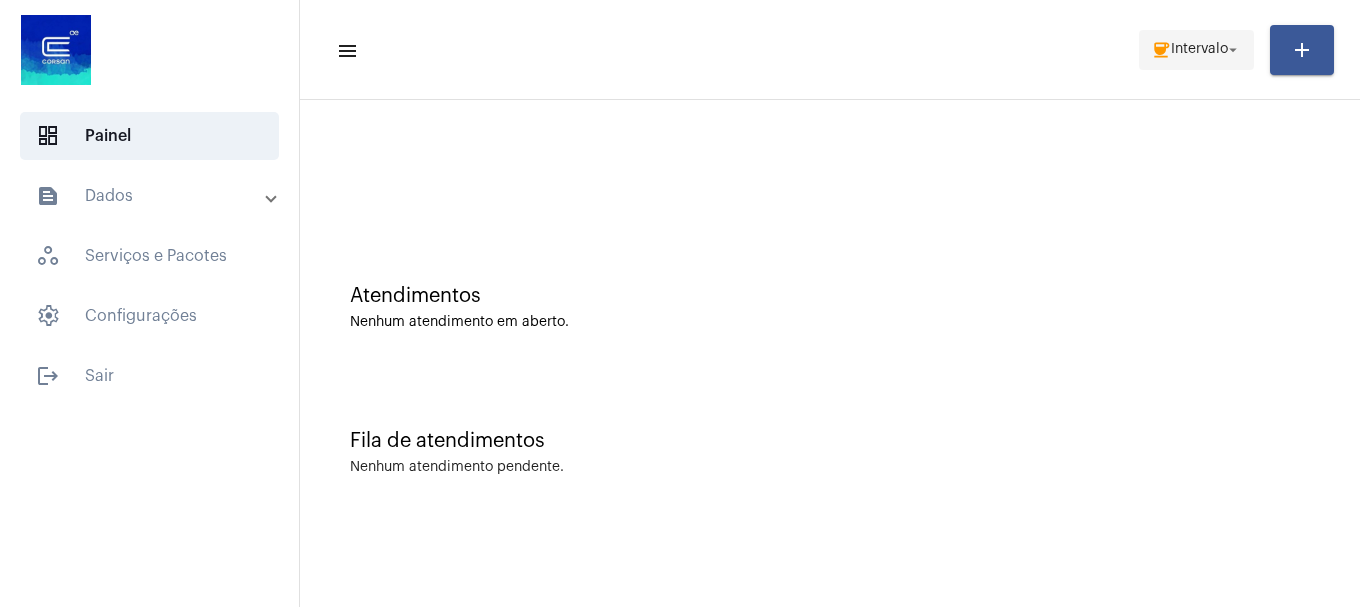 scroll, scrollTop: 0, scrollLeft: 0, axis: both 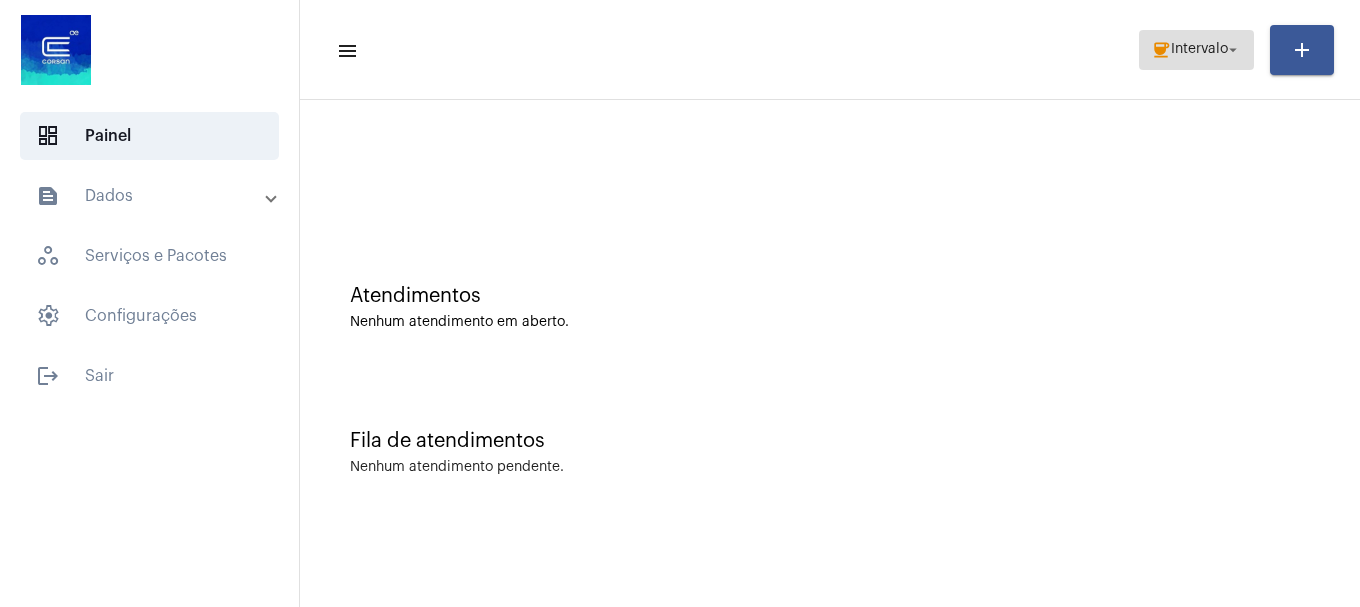 click on "Intervalo" 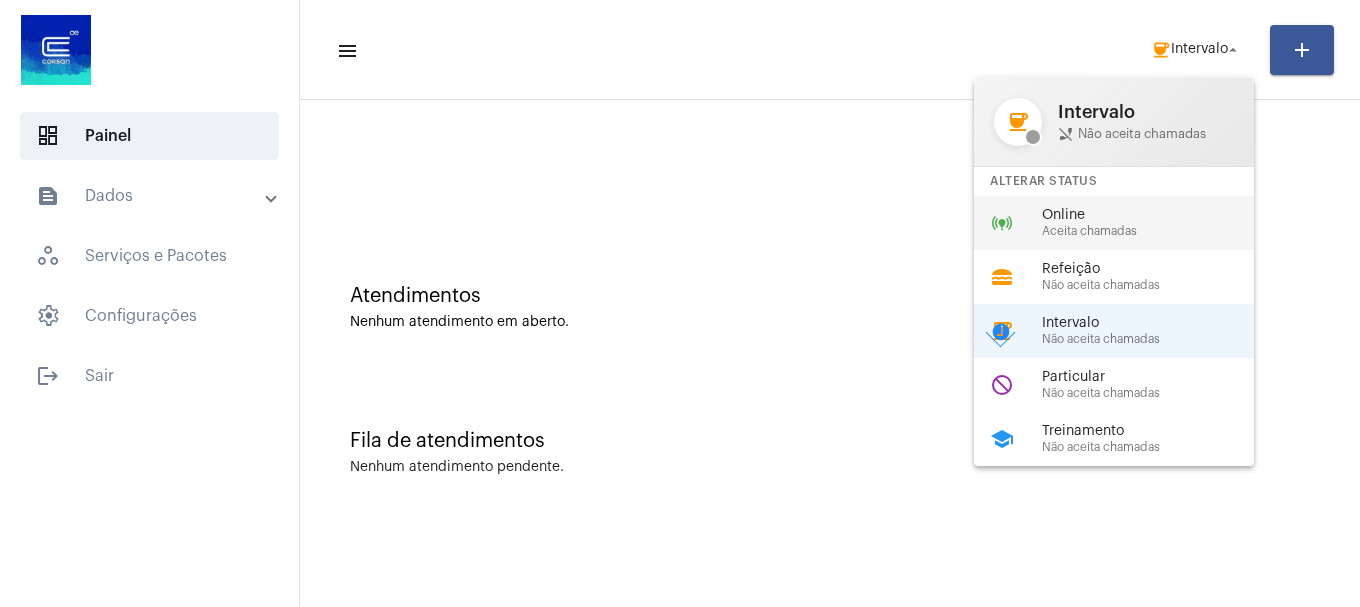 click on "online_prediction  Online Aceita chamadas" at bounding box center [1130, 223] 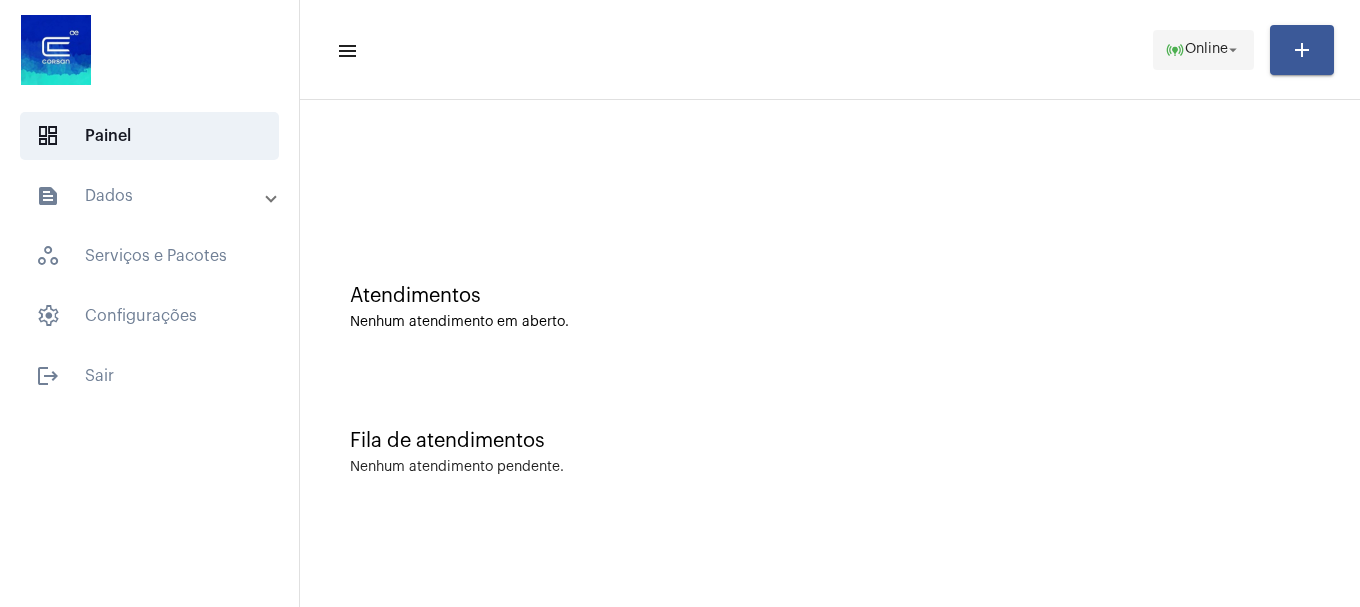 click on "online_prediction  Online arrow_drop_down" 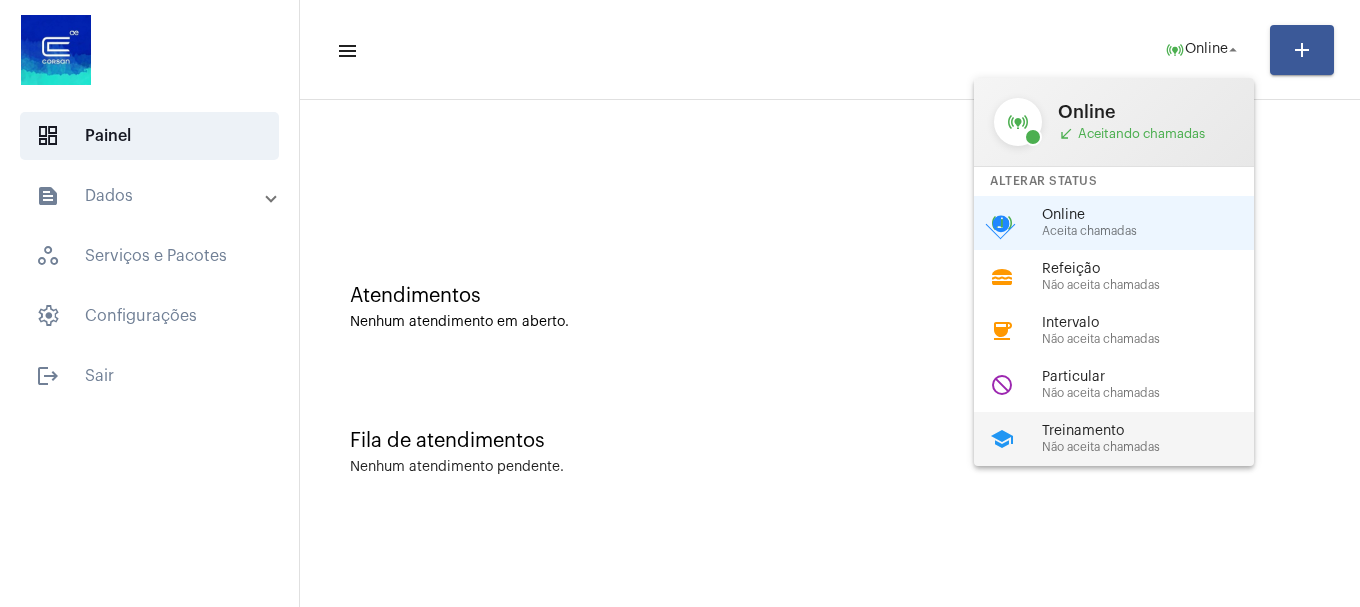 click on "Treinamento" at bounding box center [1156, 431] 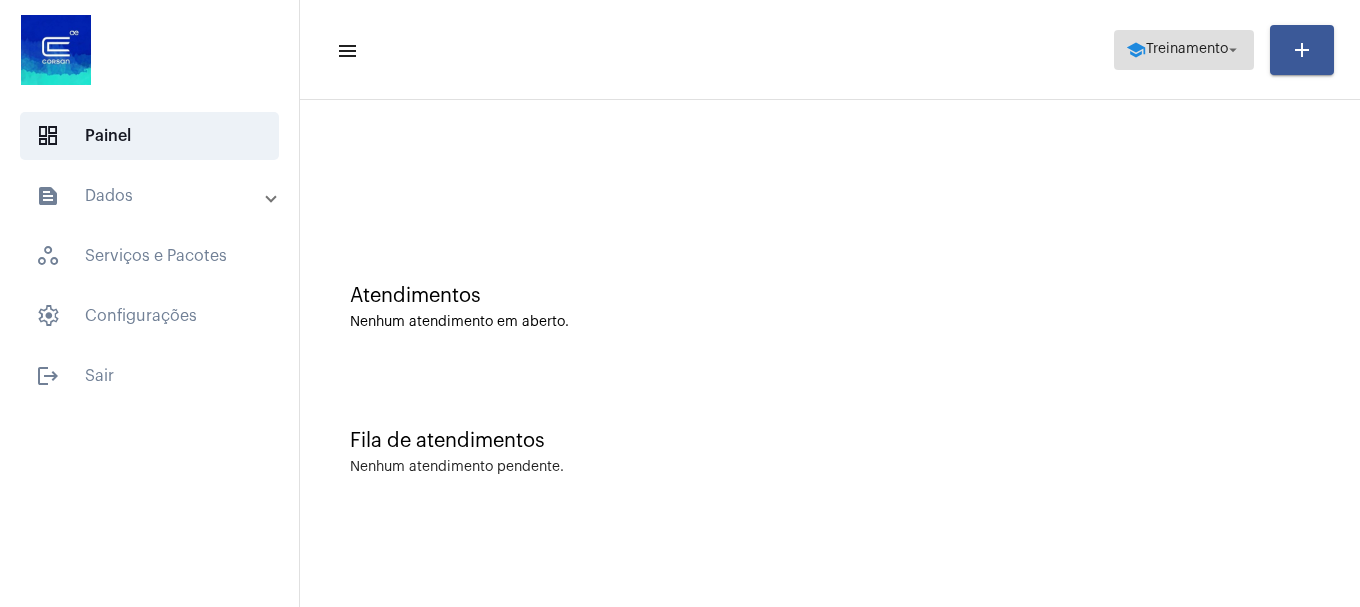 click on "school  Treinamento  arrow_drop_down" 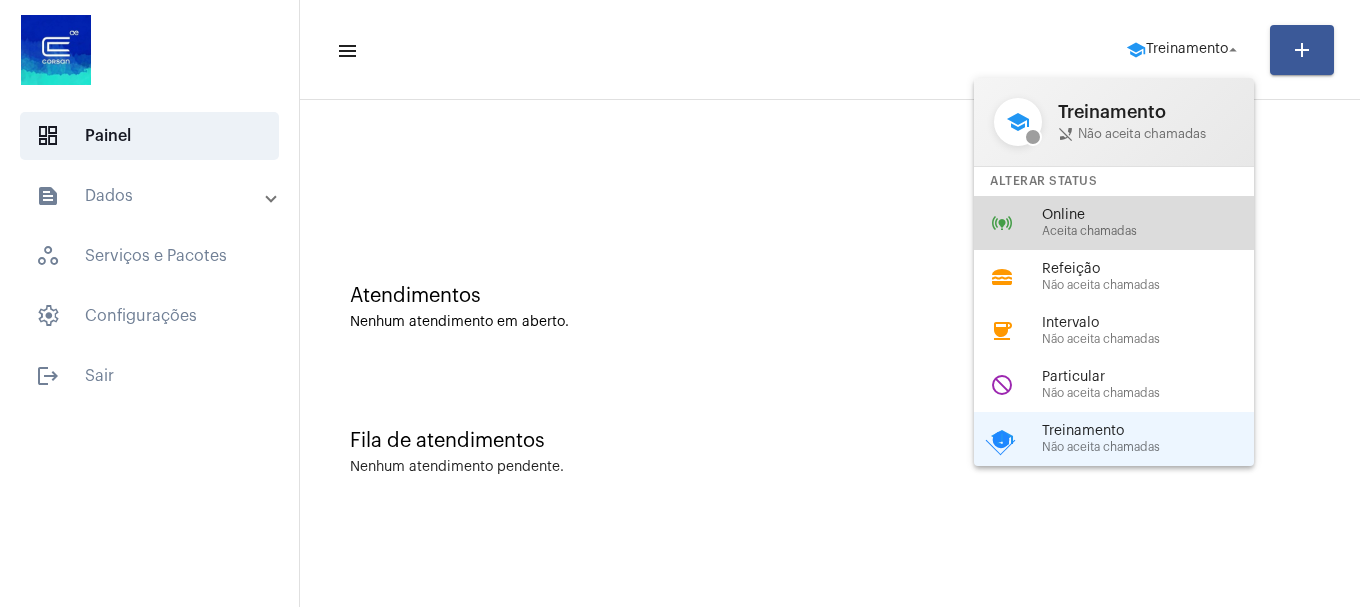click on "Aceita chamadas" at bounding box center (1156, 231) 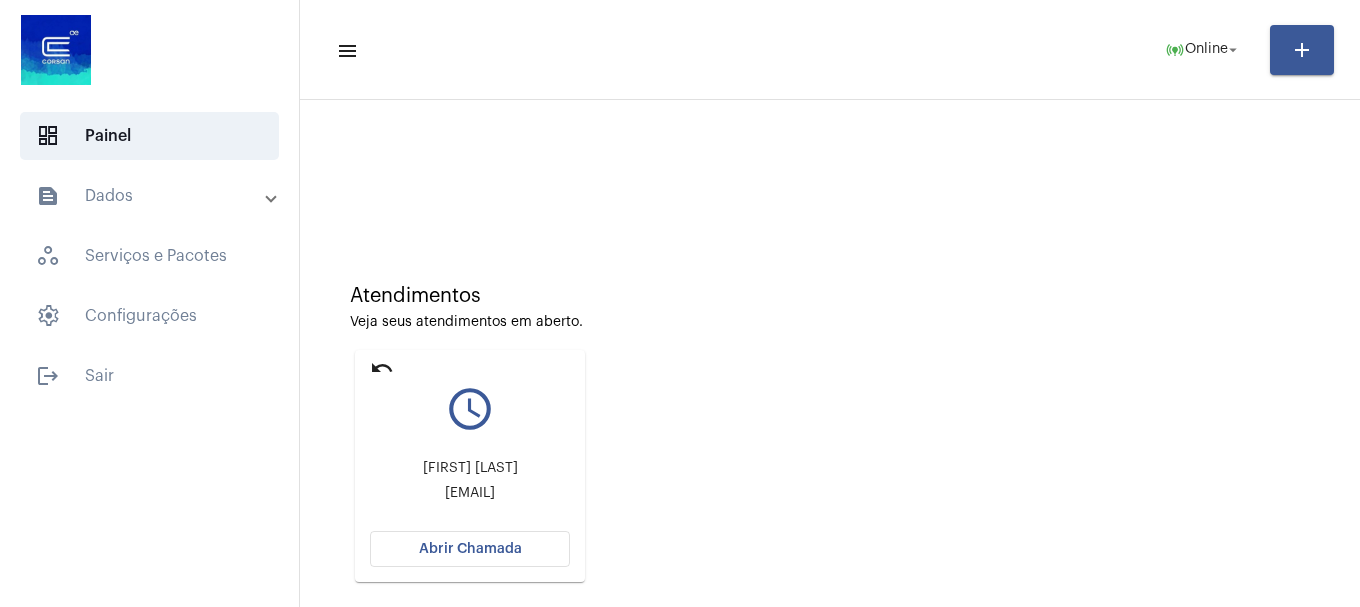scroll, scrollTop: 175, scrollLeft: 0, axis: vertical 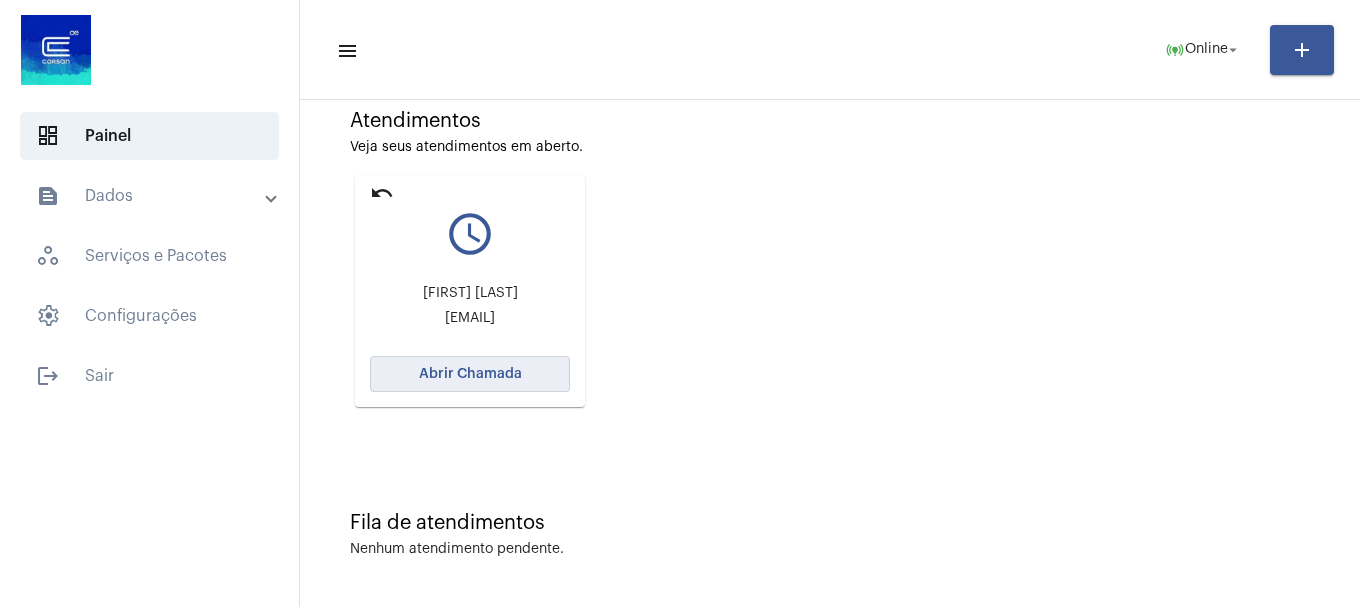 click on "Abrir Chamada" 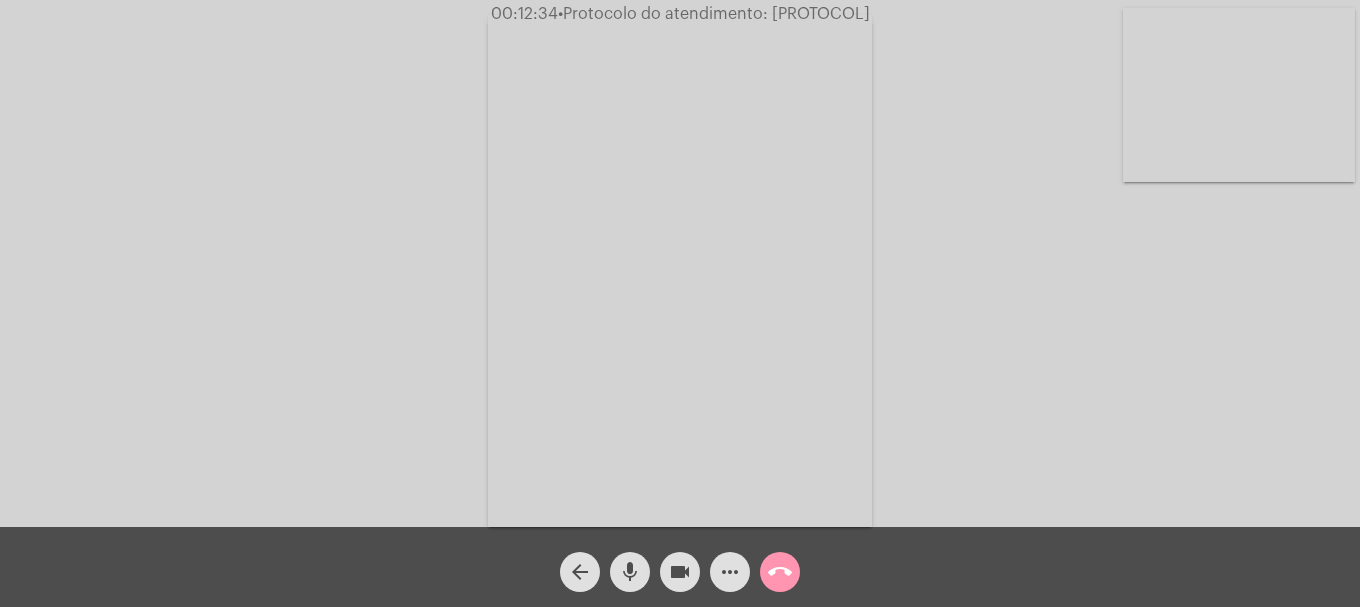 click on "• Protocolo do atendimento: [PROTOCOL]" 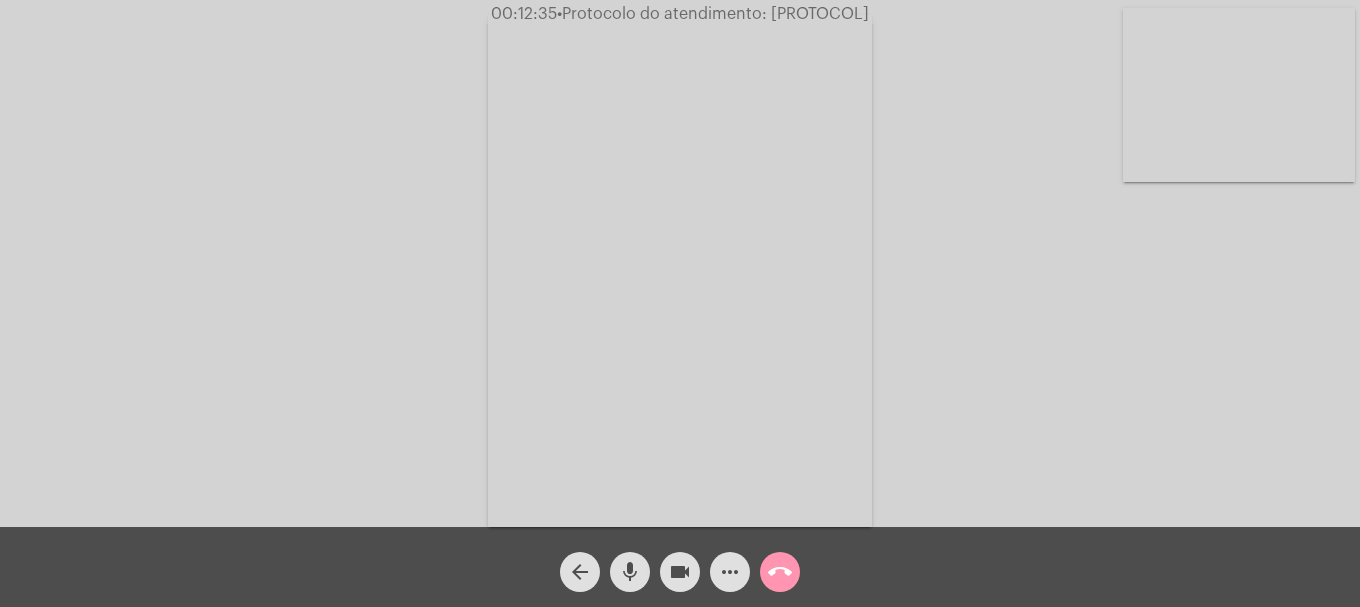 copy on "[DATE]" 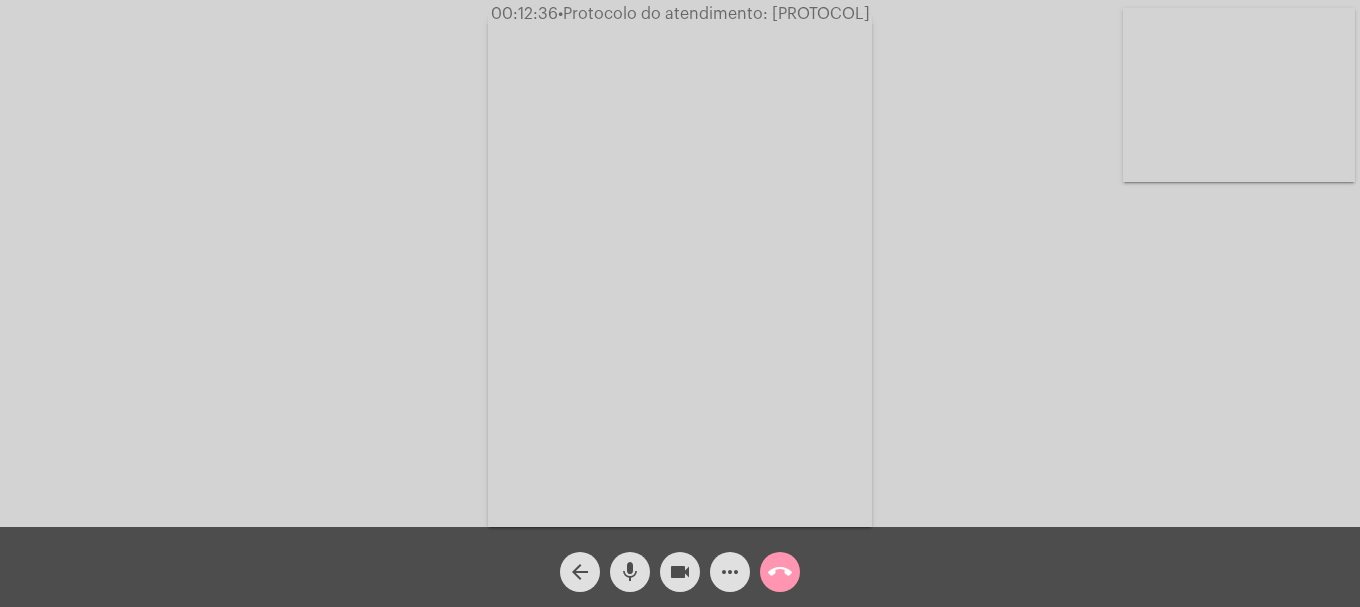 click on "more_horiz" 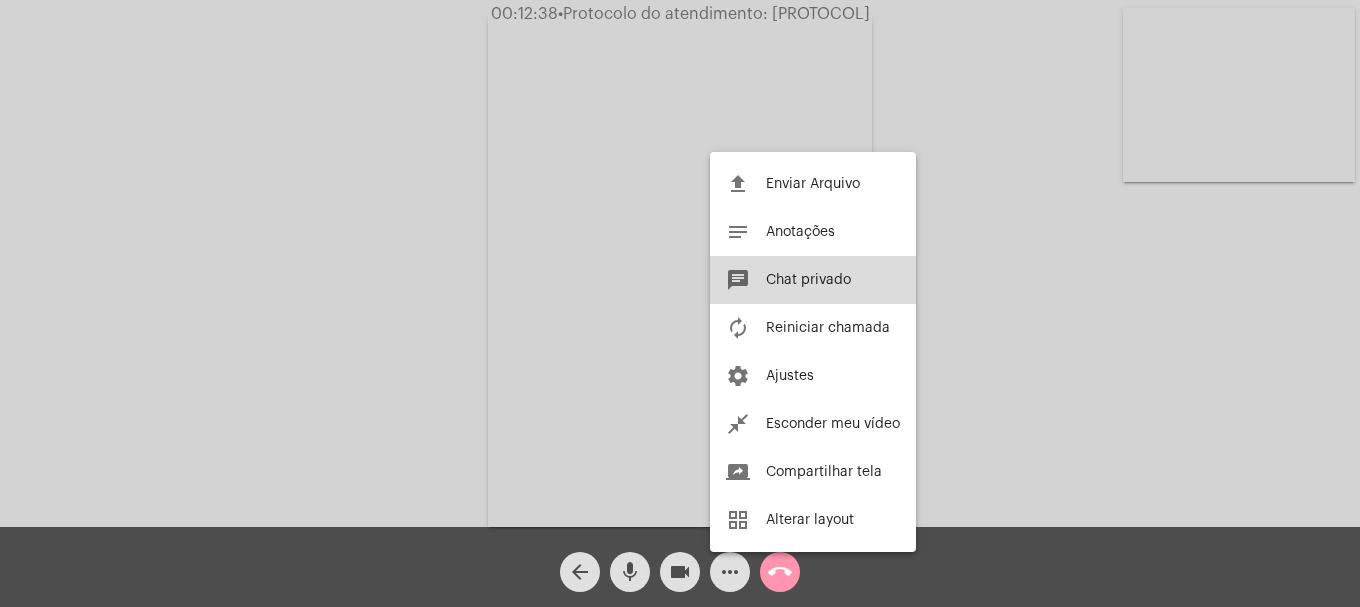 click on "Chat privado" at bounding box center [808, 280] 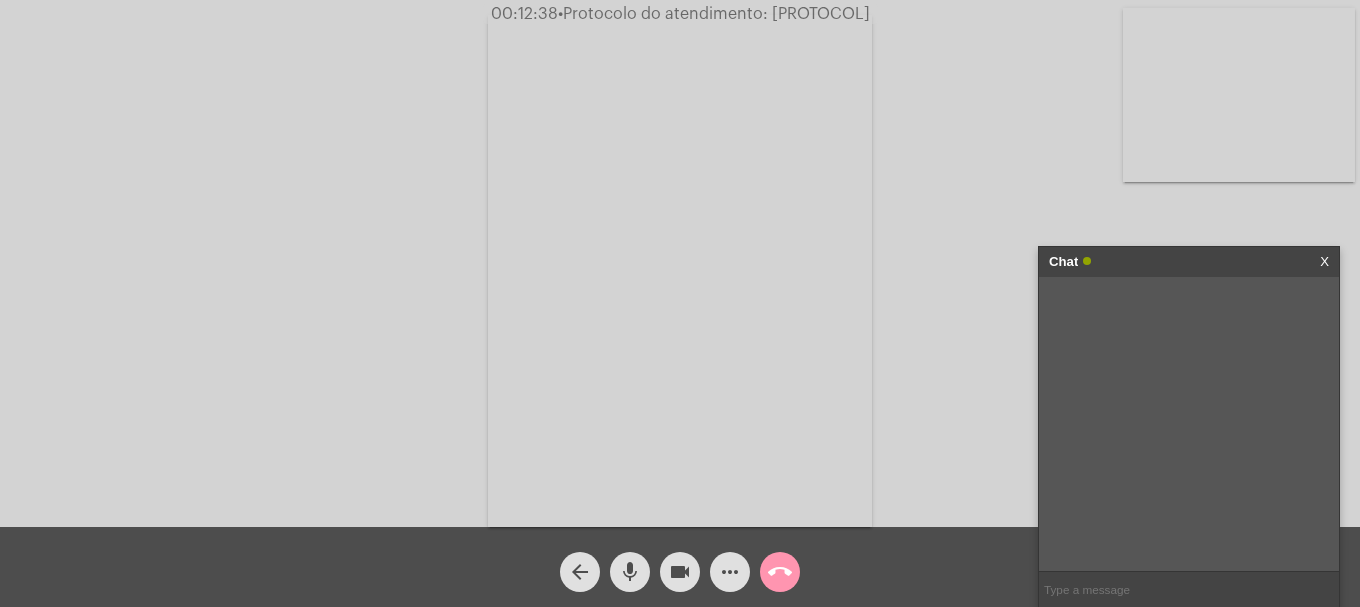 click at bounding box center (1189, 589) 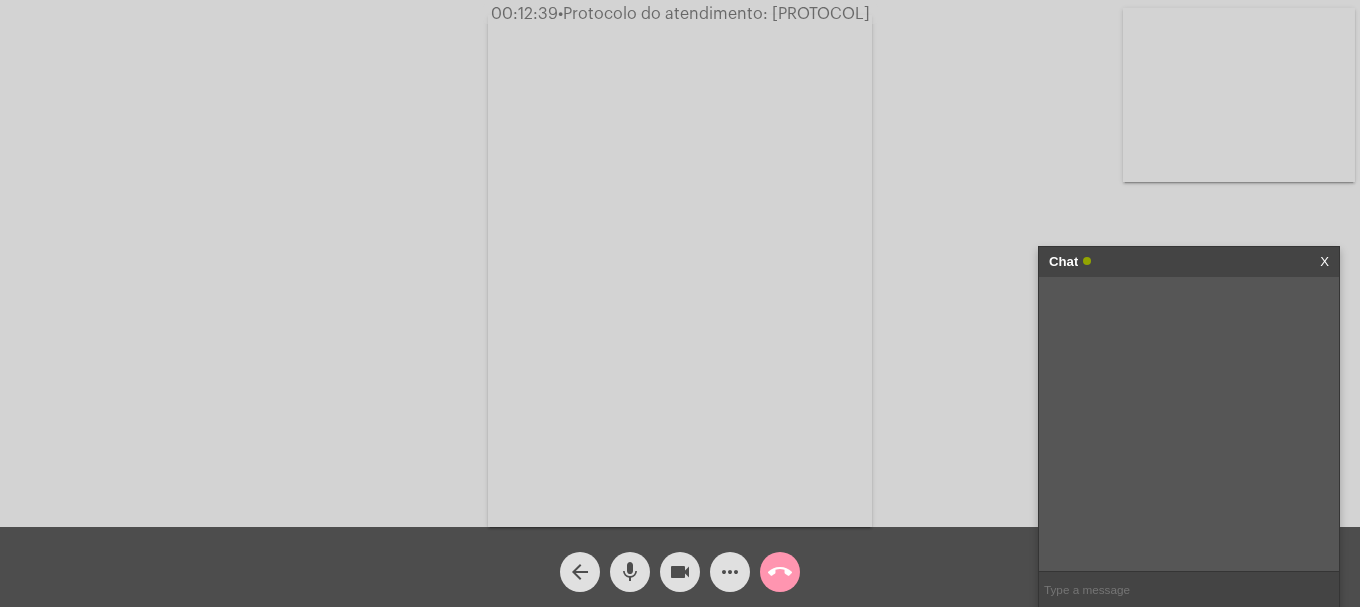 paste on "[DATE]" 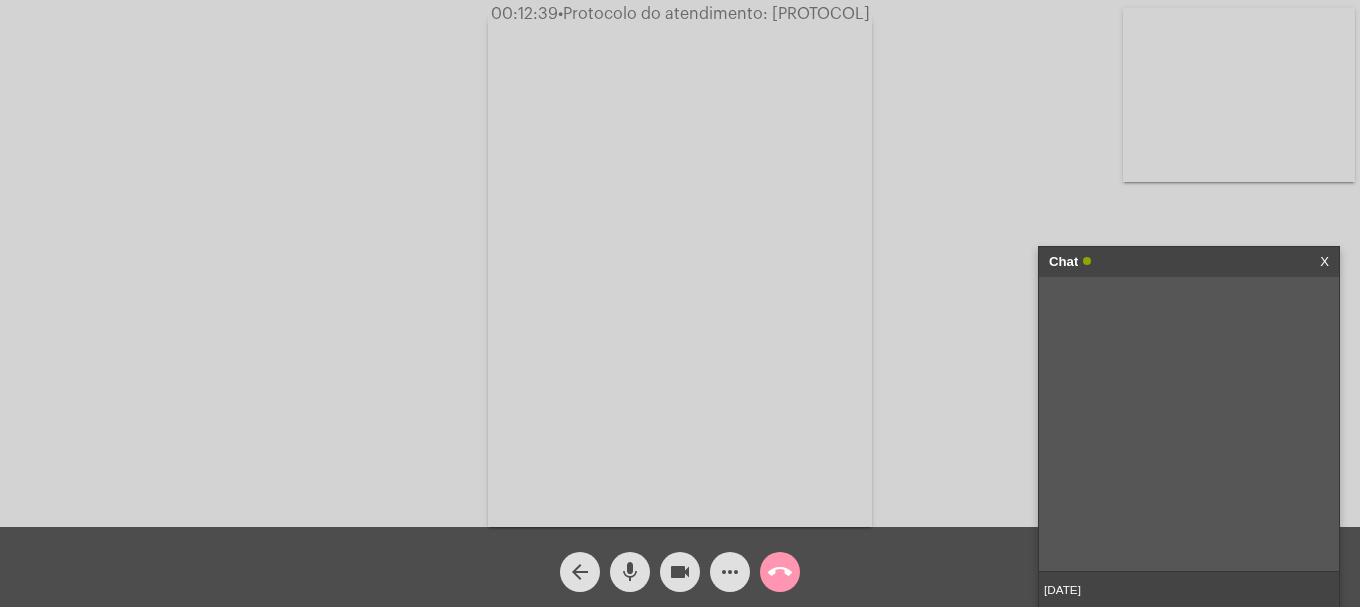 type 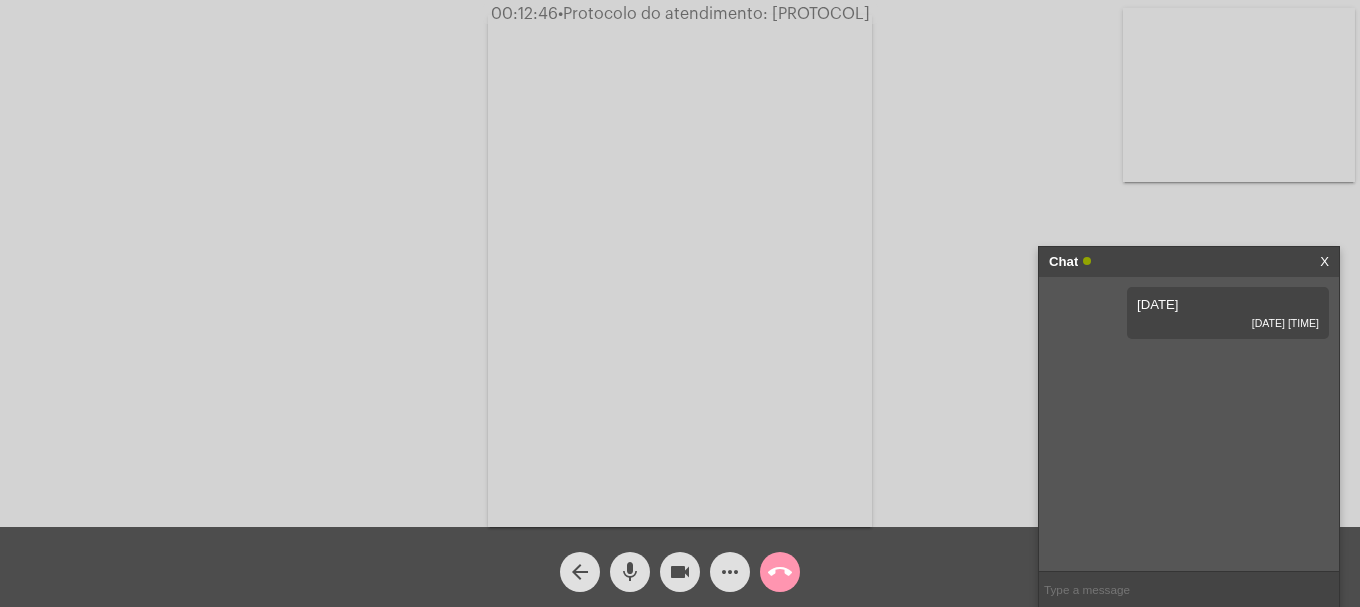 click on "call_end" 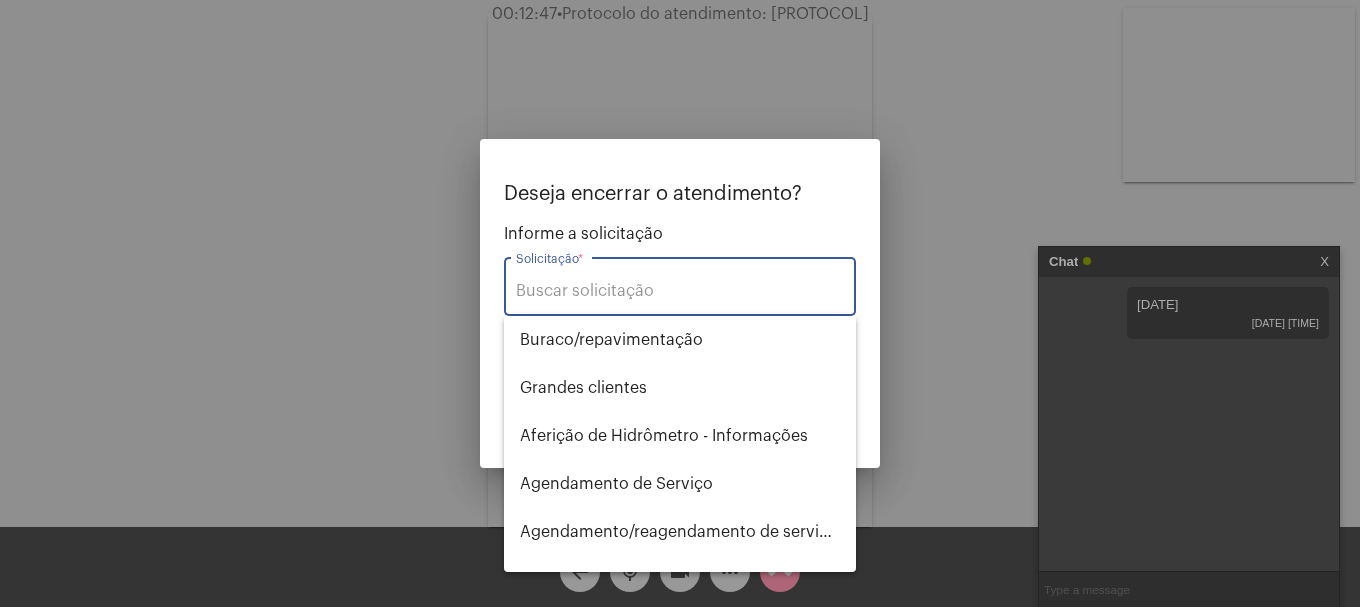 click on "Solicitação  *" at bounding box center (680, 284) 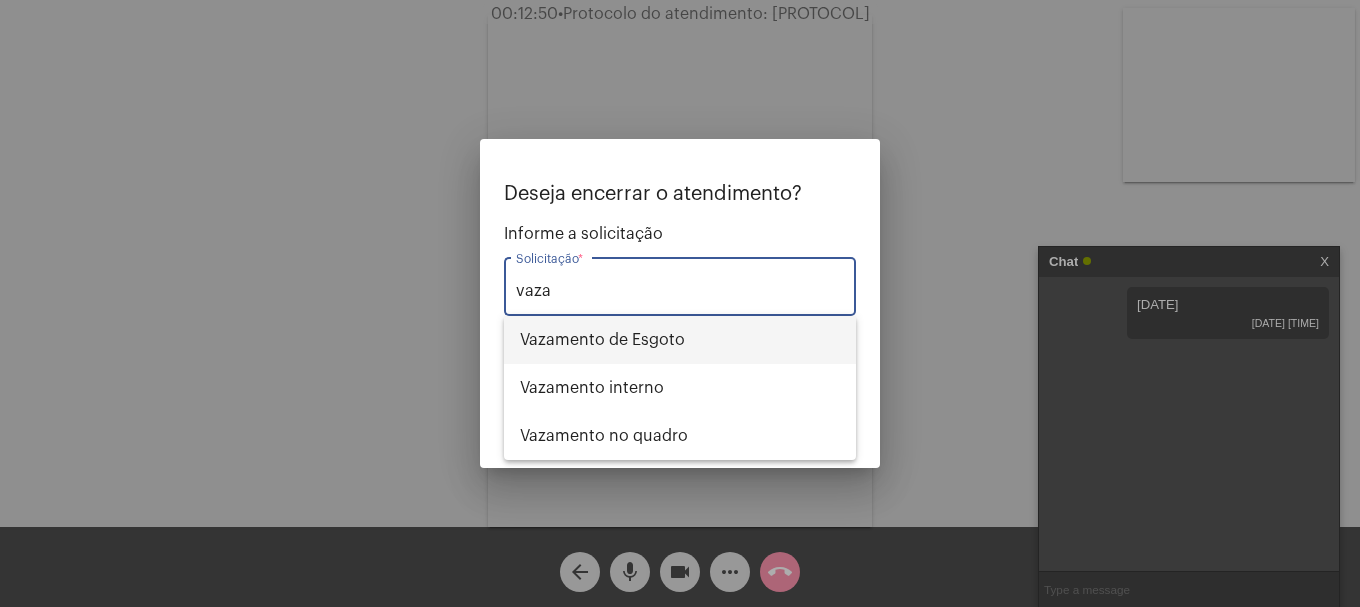 click on "⁠Vazamento de Esgoto" at bounding box center [680, 340] 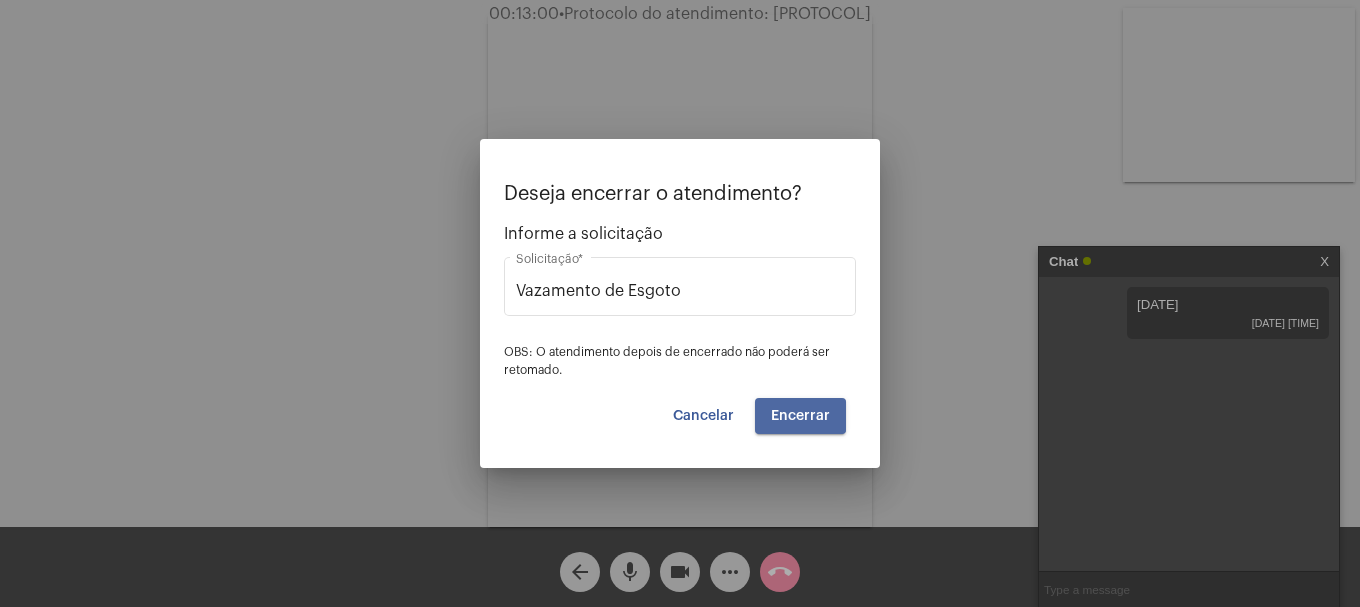 click on "Encerrar" at bounding box center [800, 416] 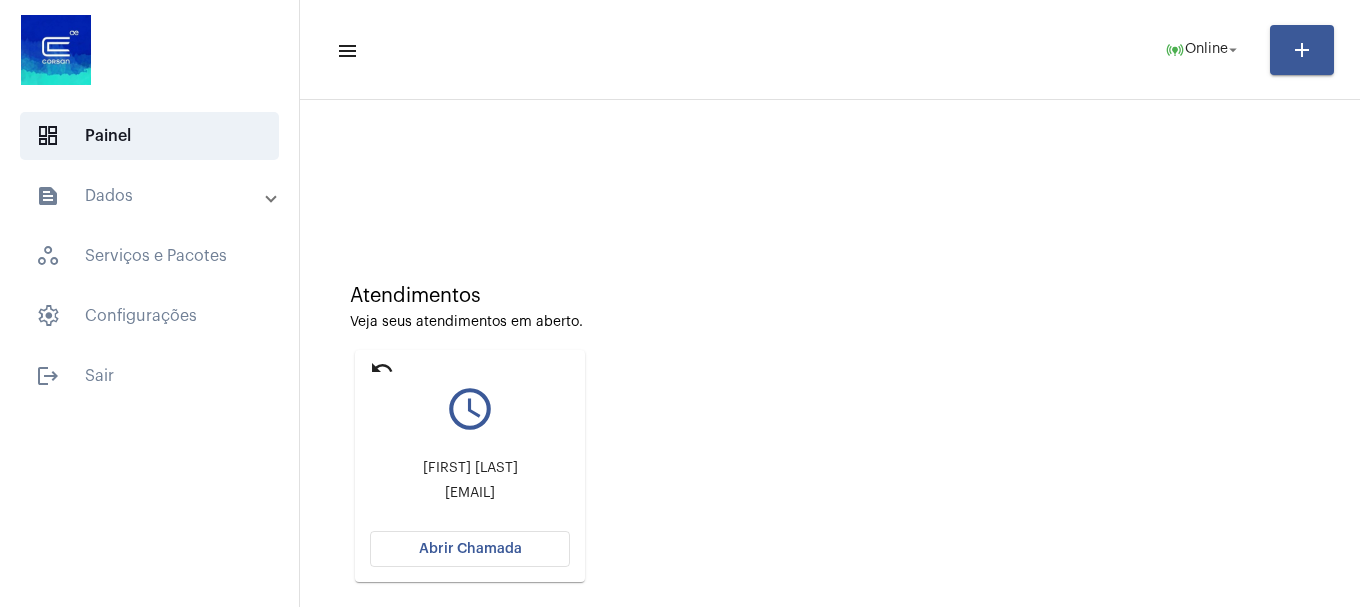 click on "Abrir Chamada" 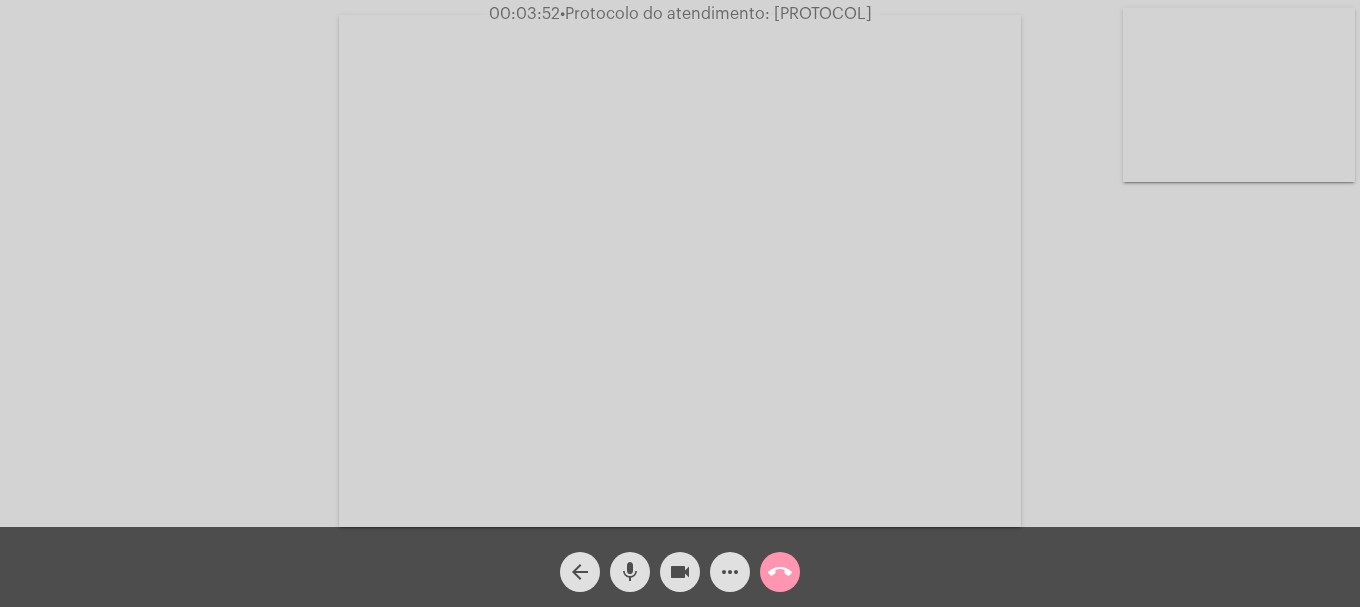 click on "videocam" 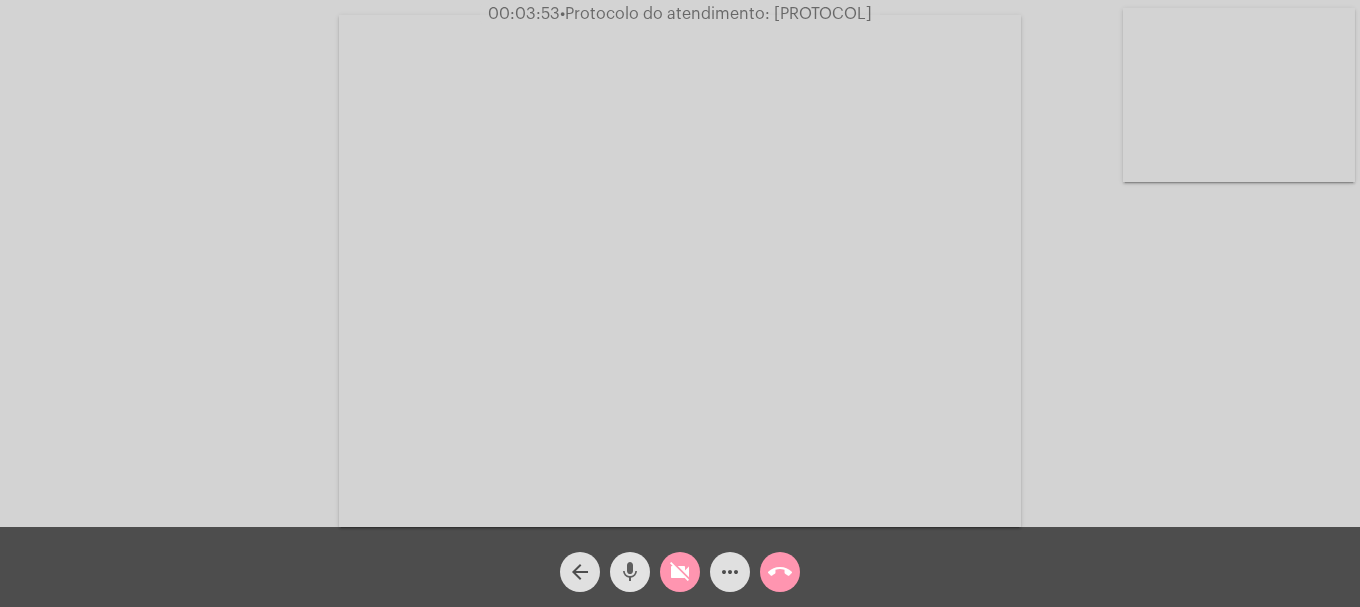 click on "mic" 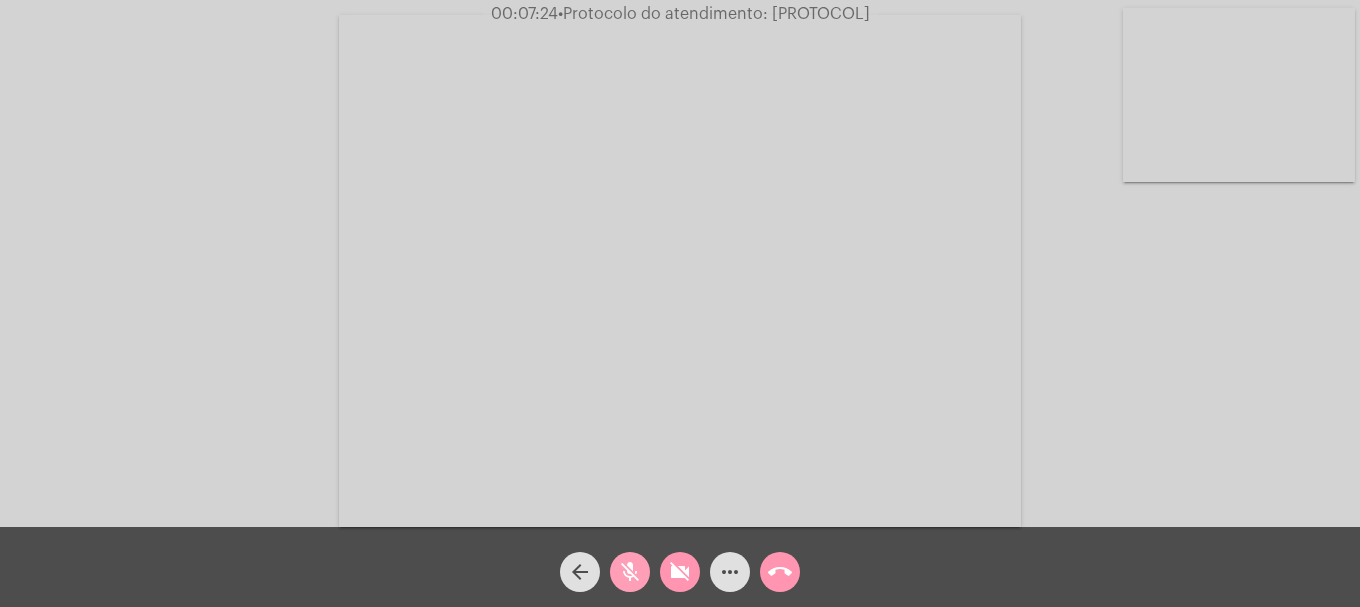 click on "mic_off" 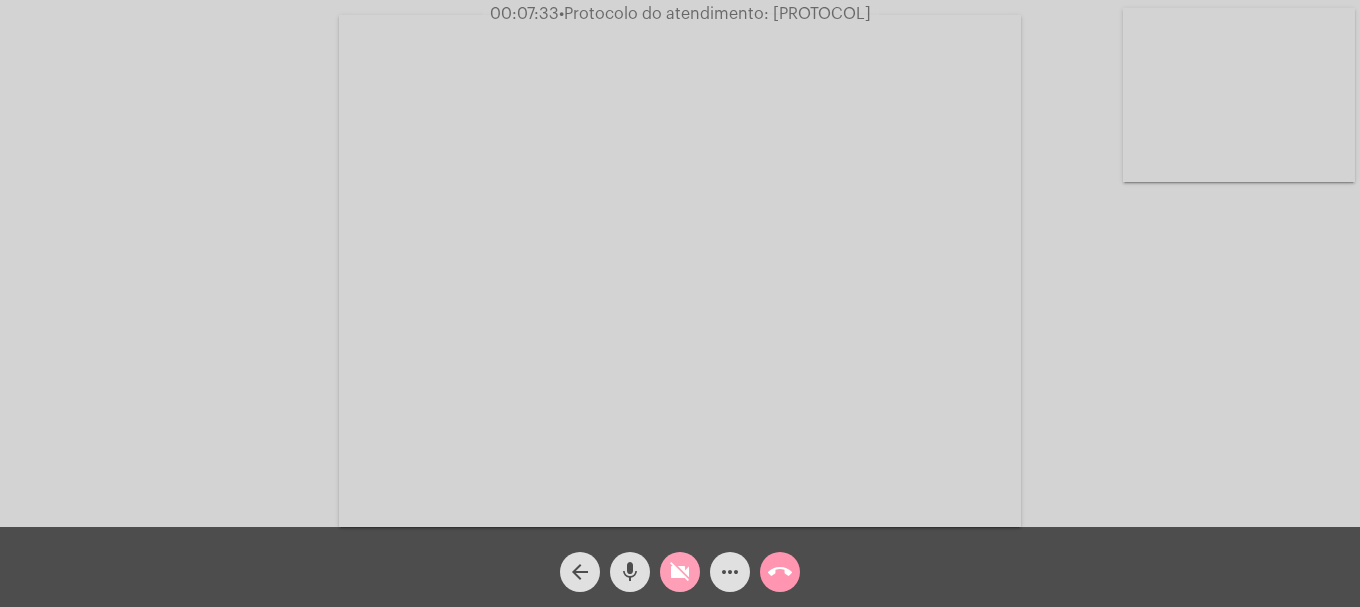 click on "videocam_off" 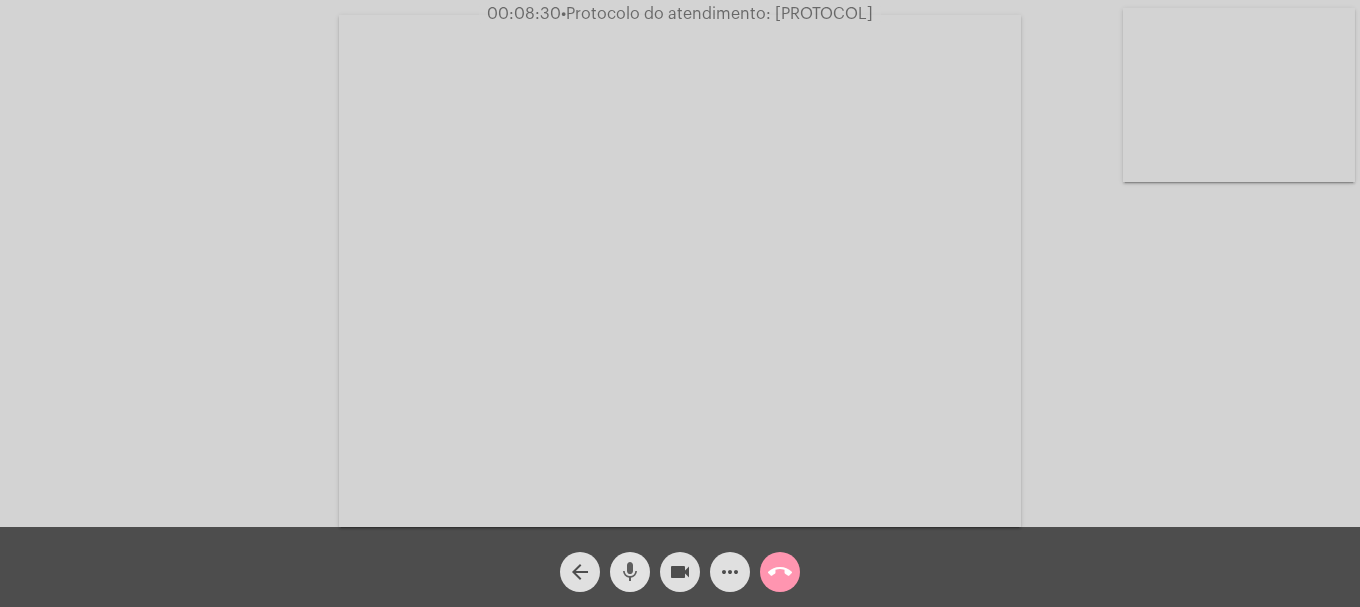 click on "mic" 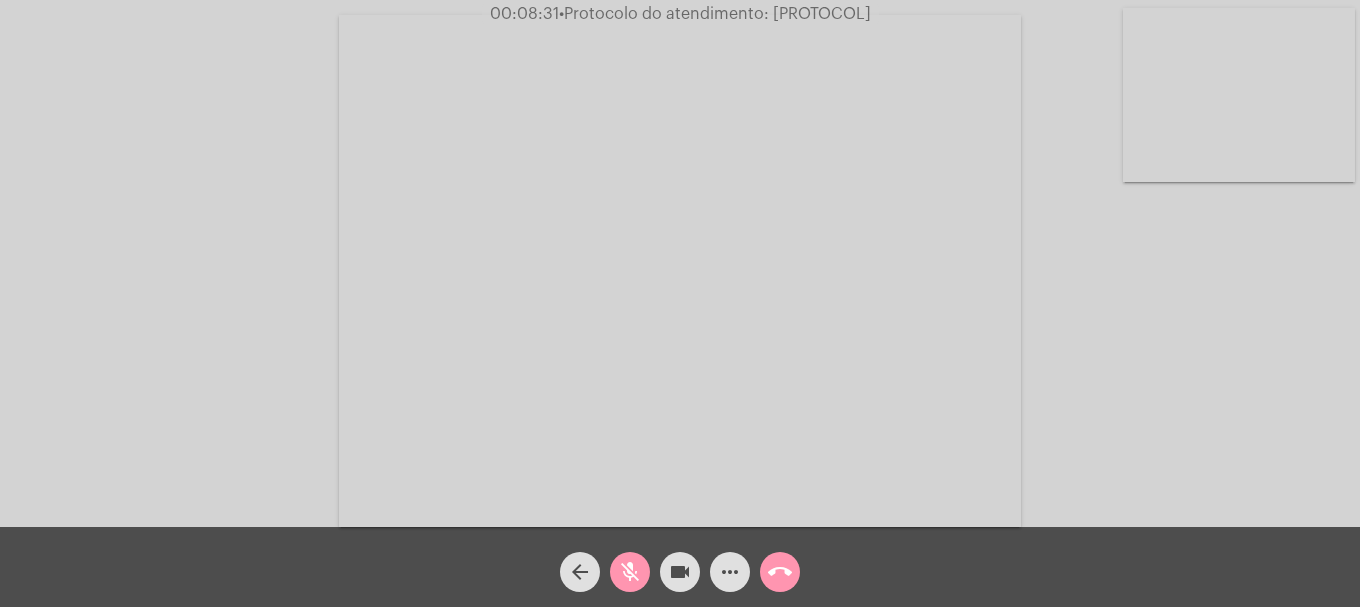click on "videocam" 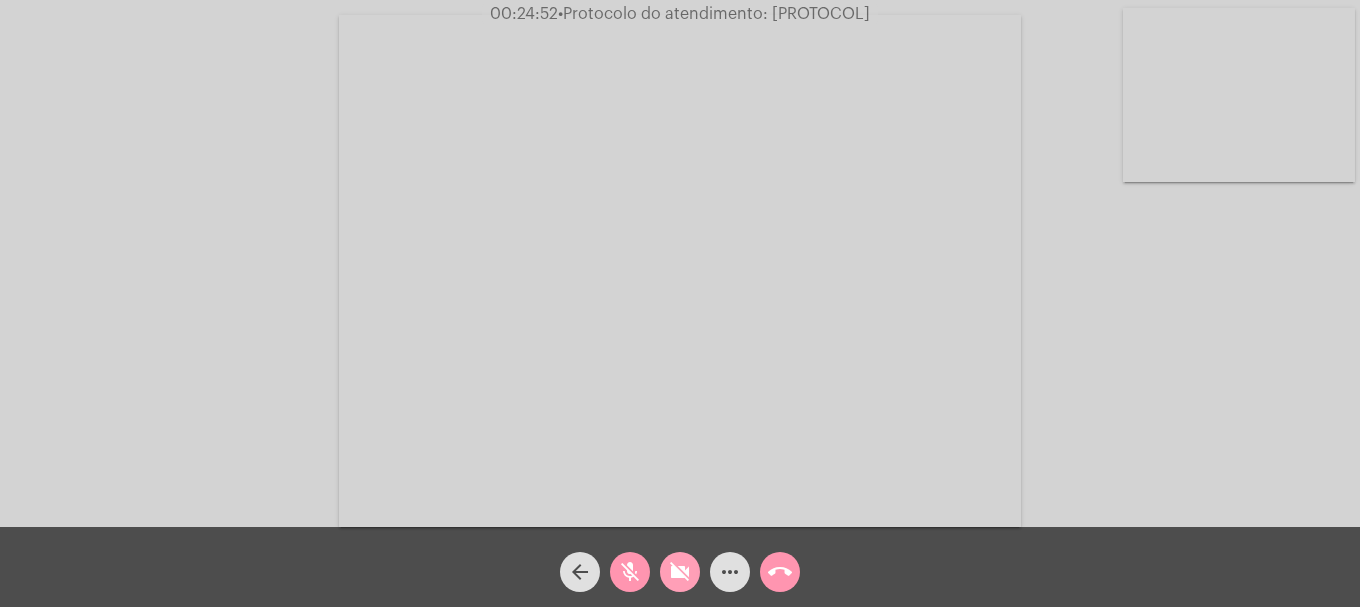 click on "videocam_off" 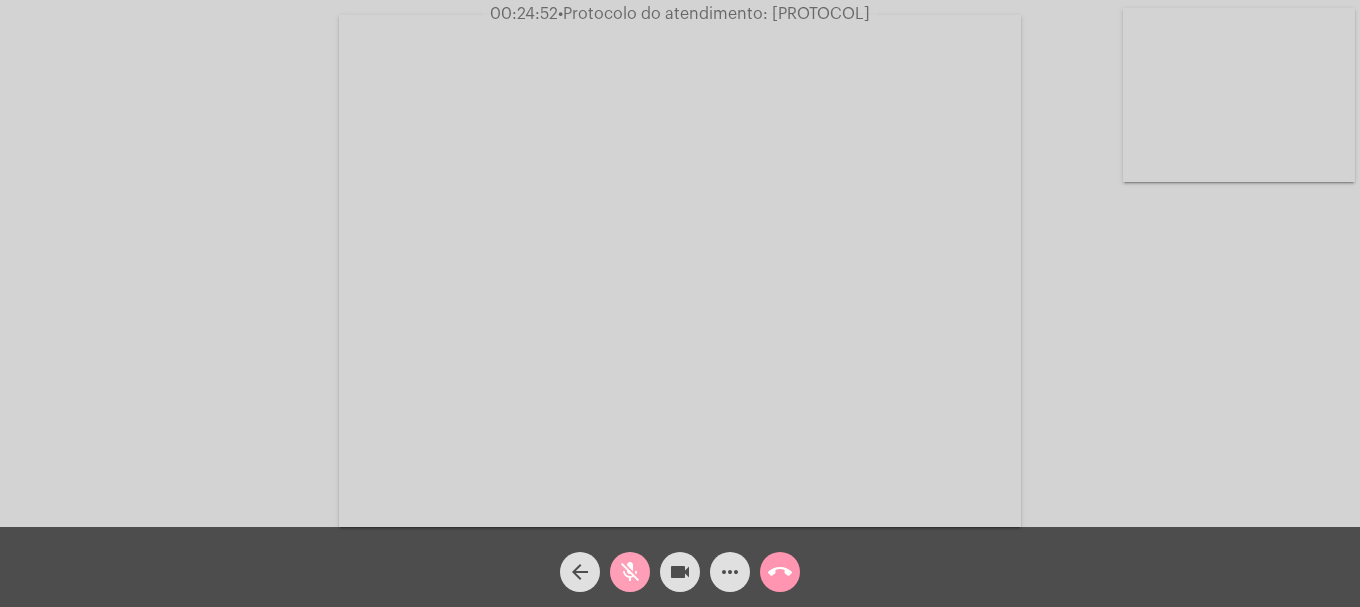 click on "mic_off" 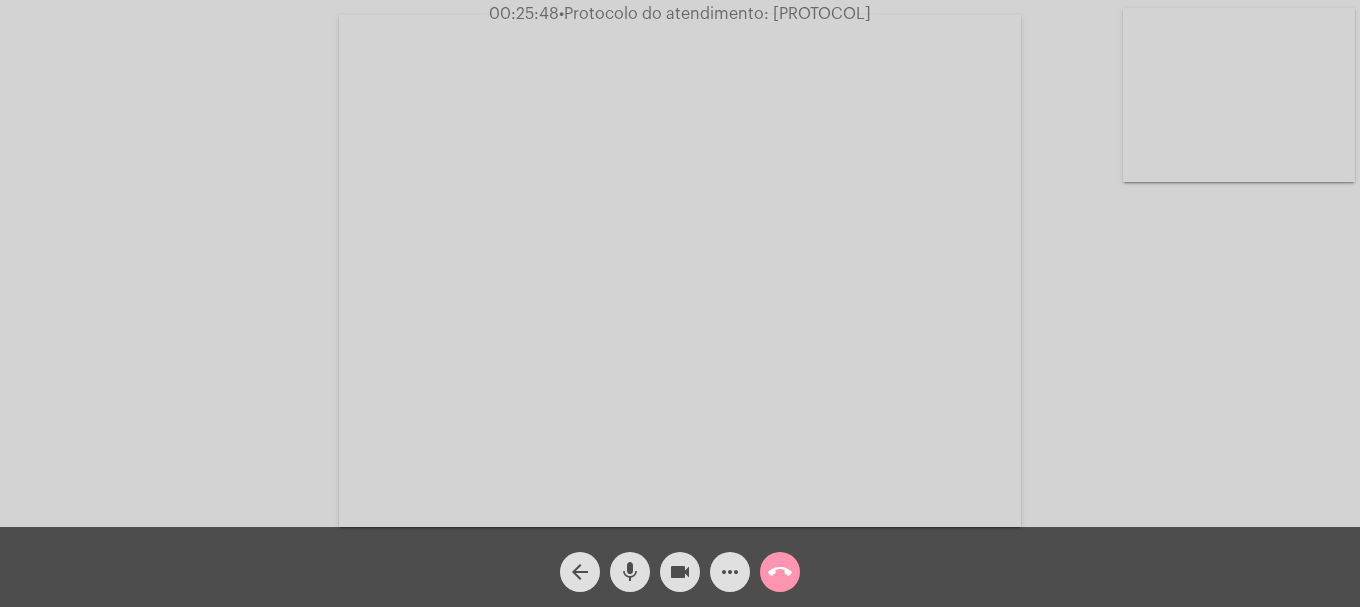 click on "more_horiz" 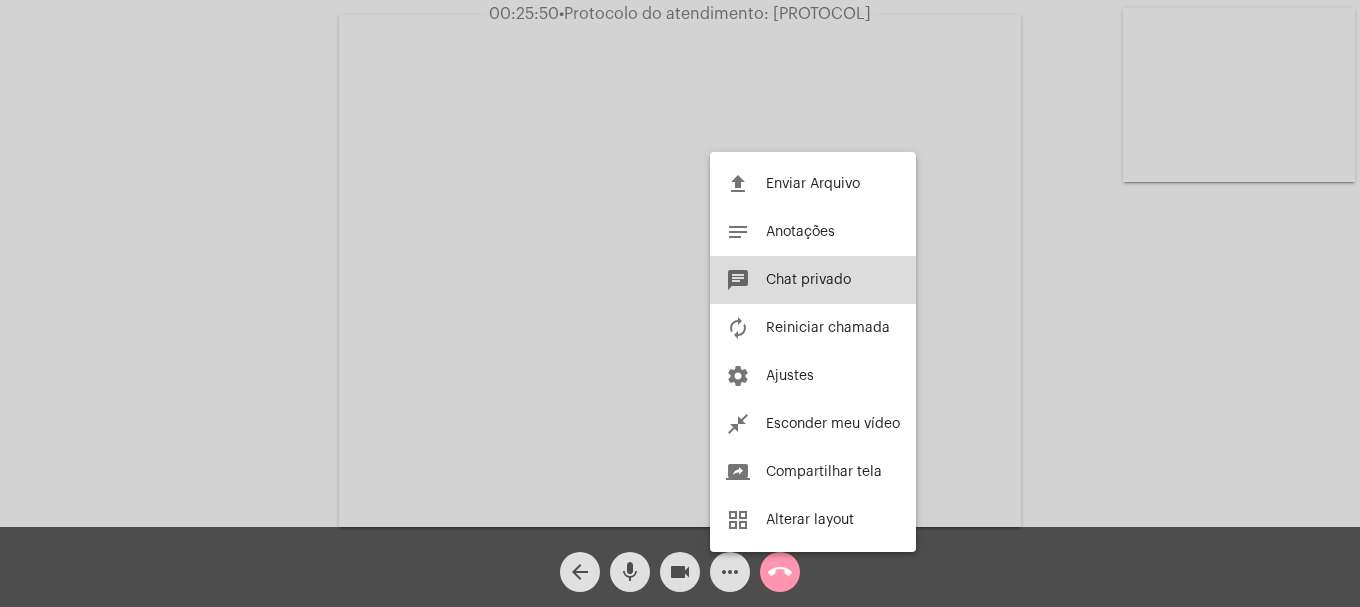 click on "chat Chat privado" at bounding box center (813, 280) 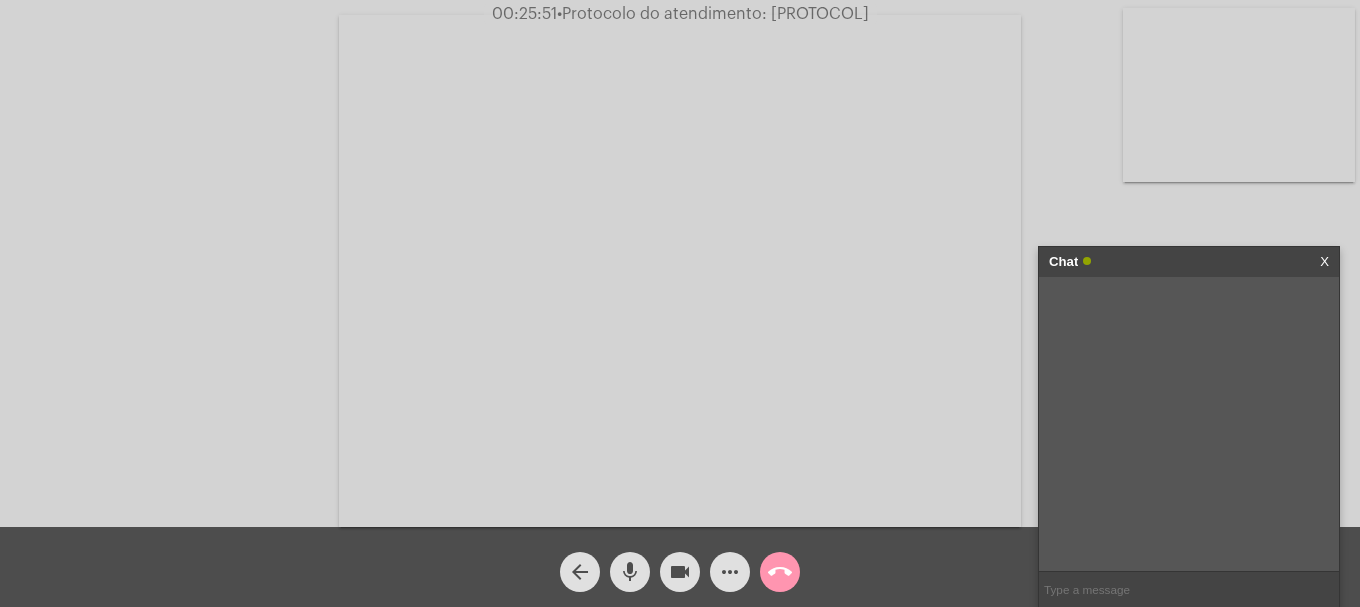 click at bounding box center (1189, 589) 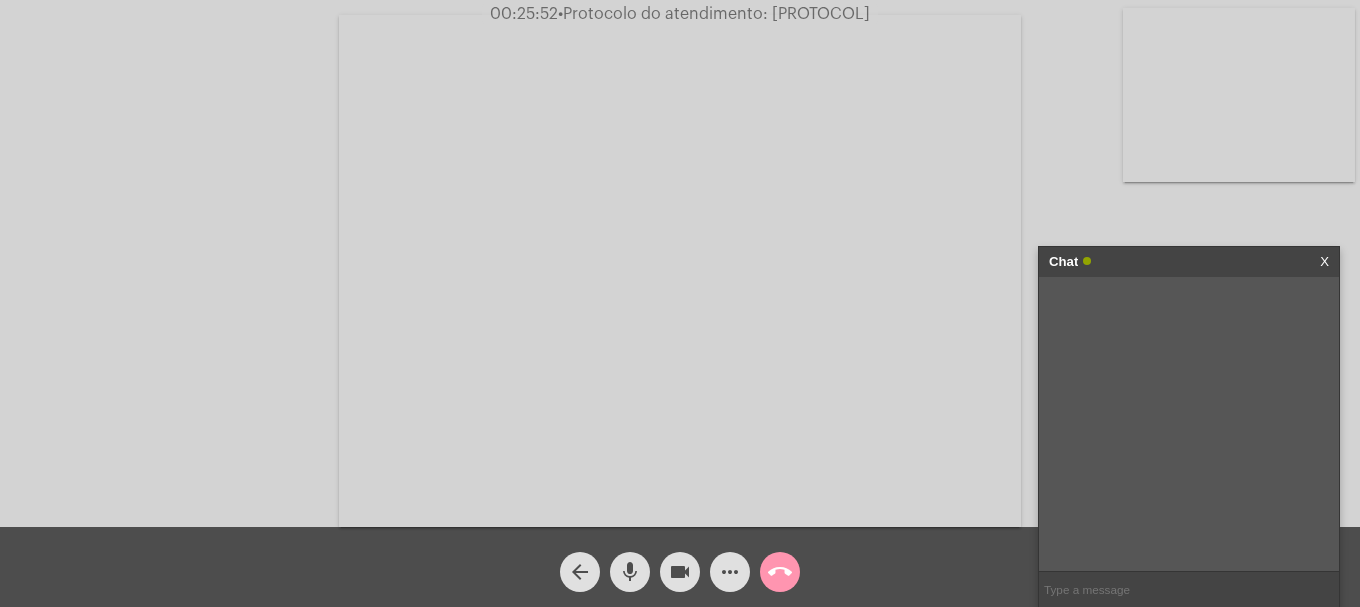 paste on "Requerimento da direção da entidade, onde constam as atividades desenvolvidas pela mesma, identificando com clareza a natureza e finalidade desta e informando o e-mail para retorno da solicitação; Cópia do Certificado de Entidade Beneficente de Assistência Social vigente, obtido junto ao Ministério da Saúde, Ministério da Educação e Ministério do Desenvolvimento Social; Cópia do cartão do CNPJ da entidade." 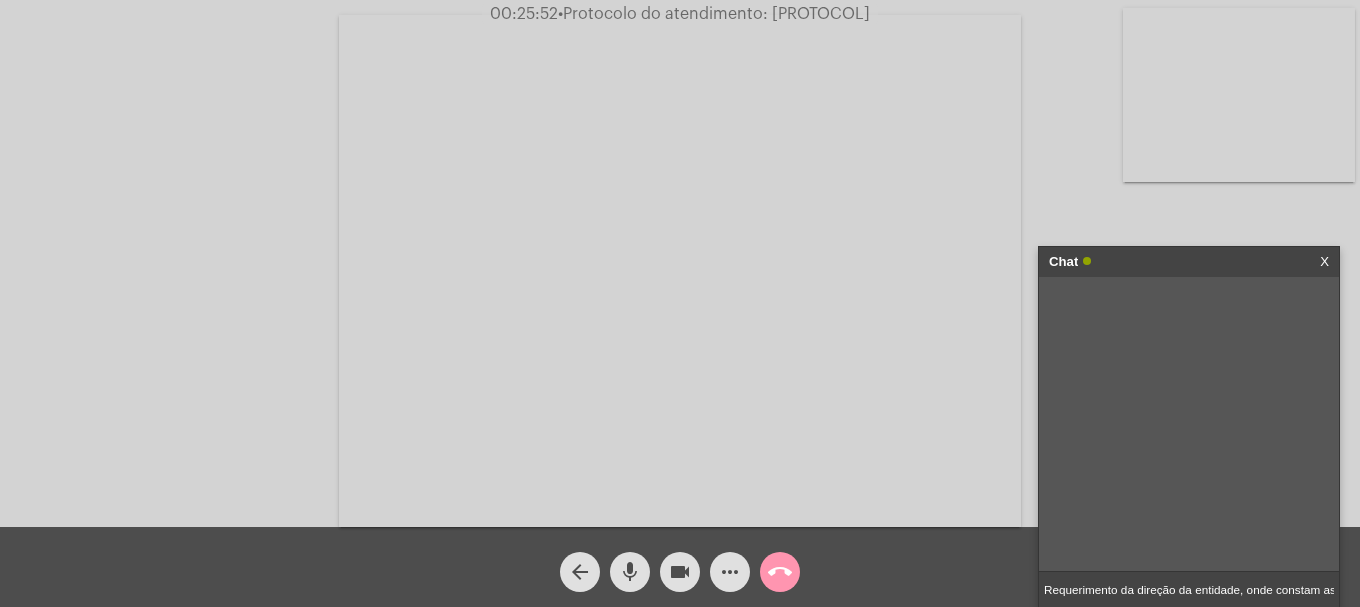 scroll, scrollTop: 0, scrollLeft: 1886, axis: horizontal 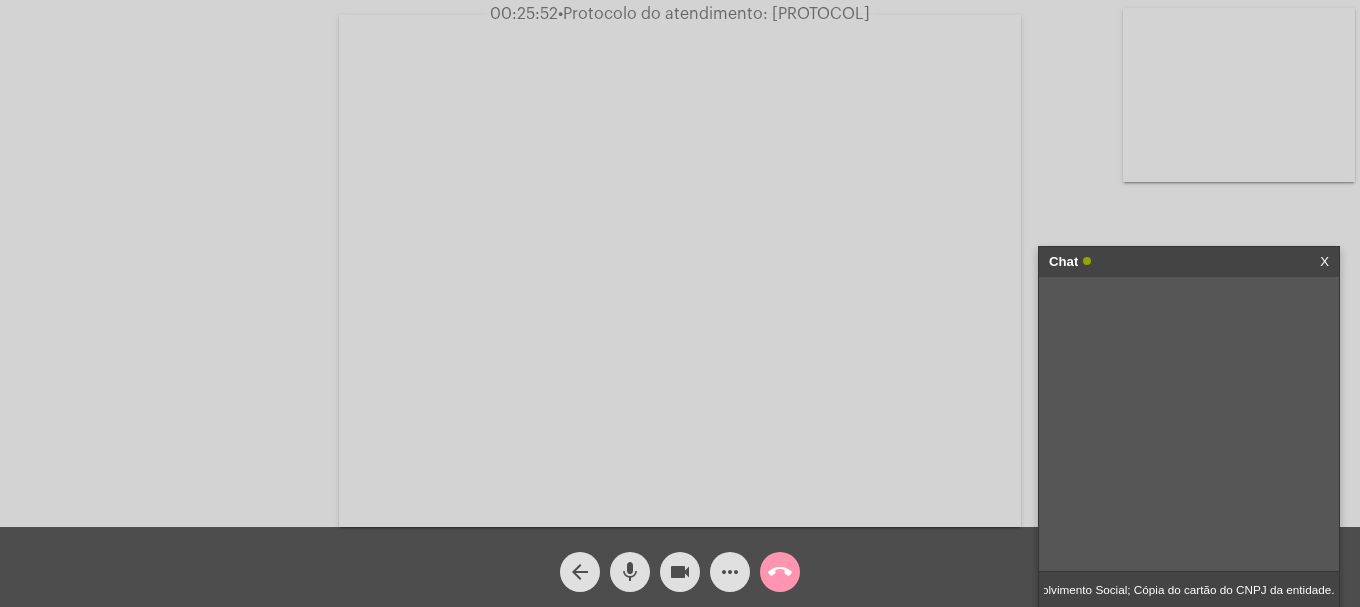 type 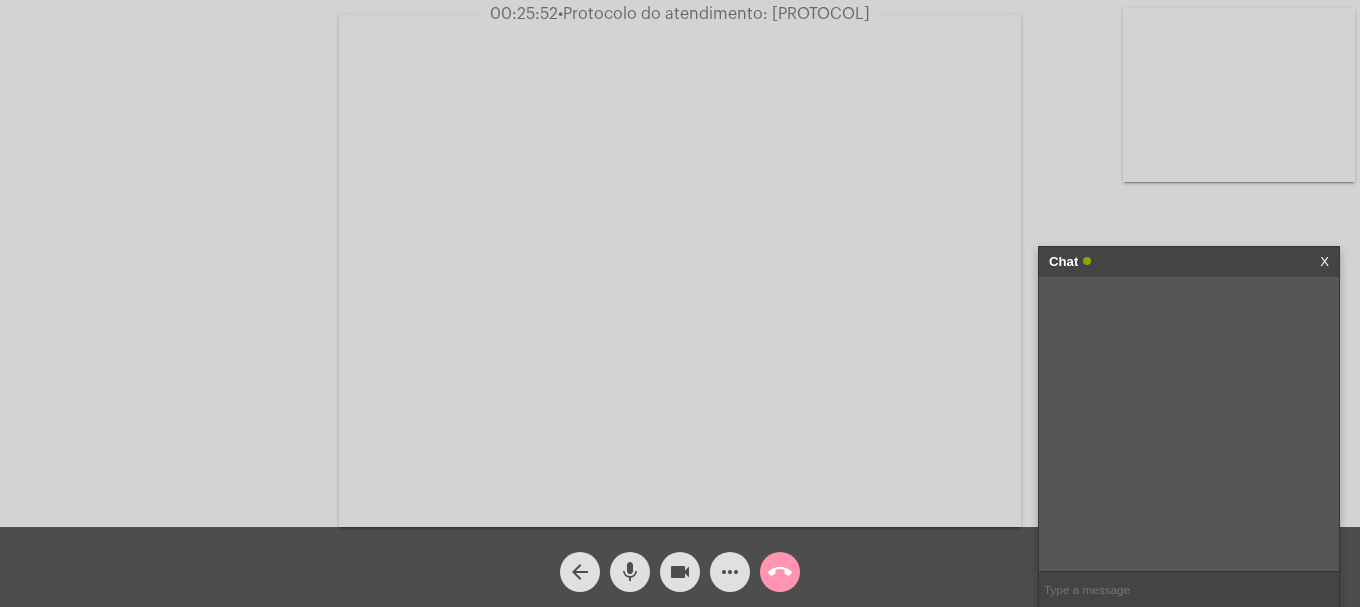 scroll, scrollTop: 0, scrollLeft: 0, axis: both 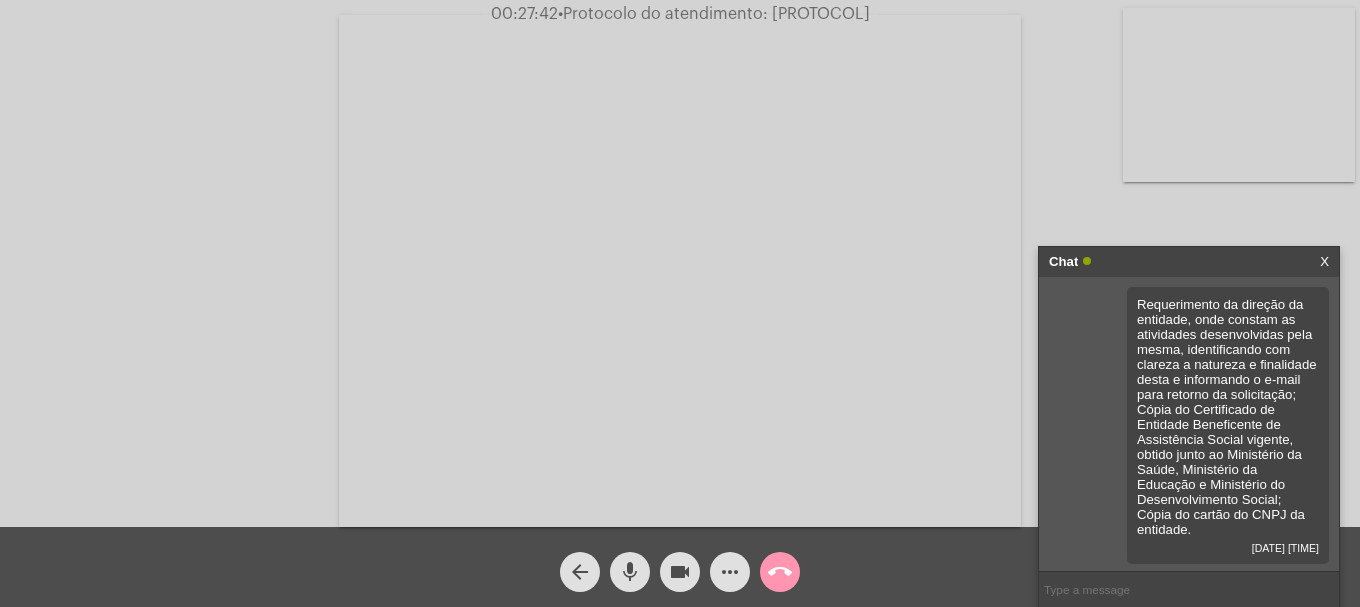 click on "mic" 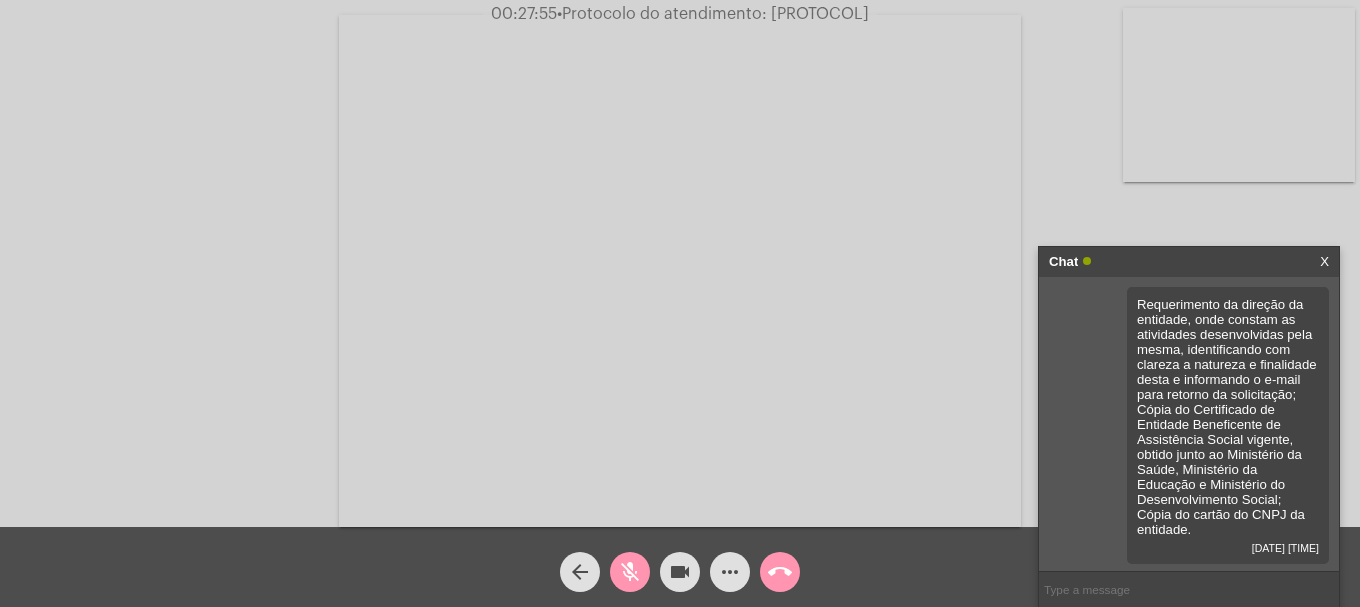 click on "videocam" 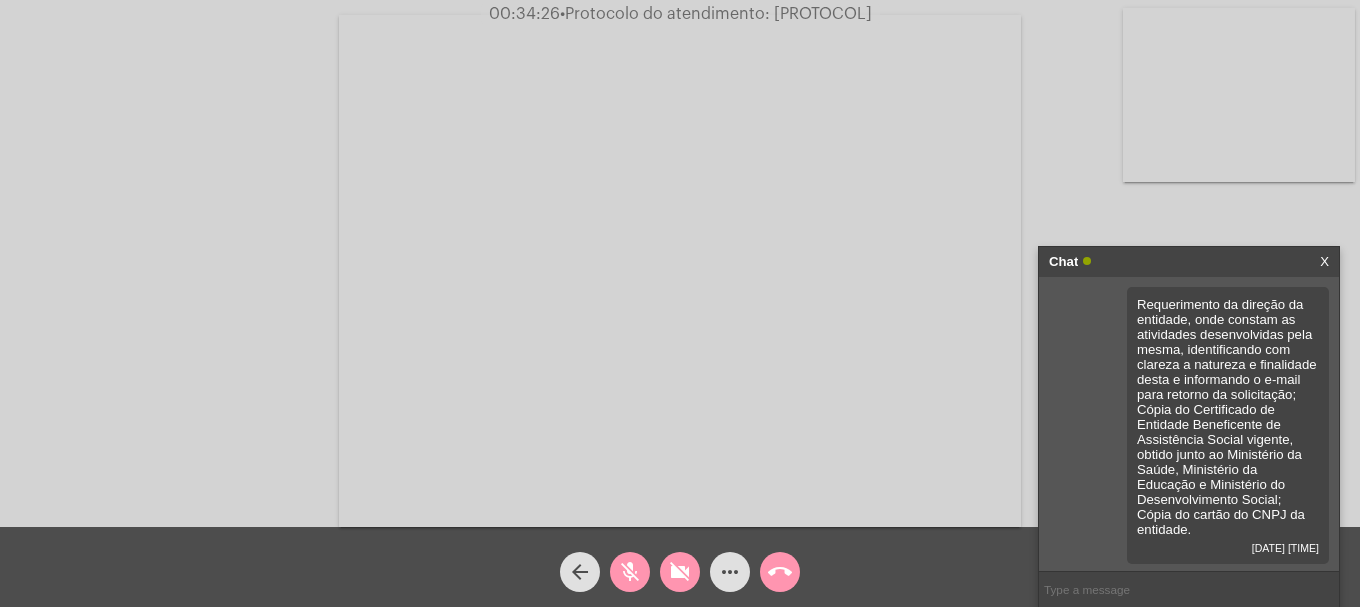 type 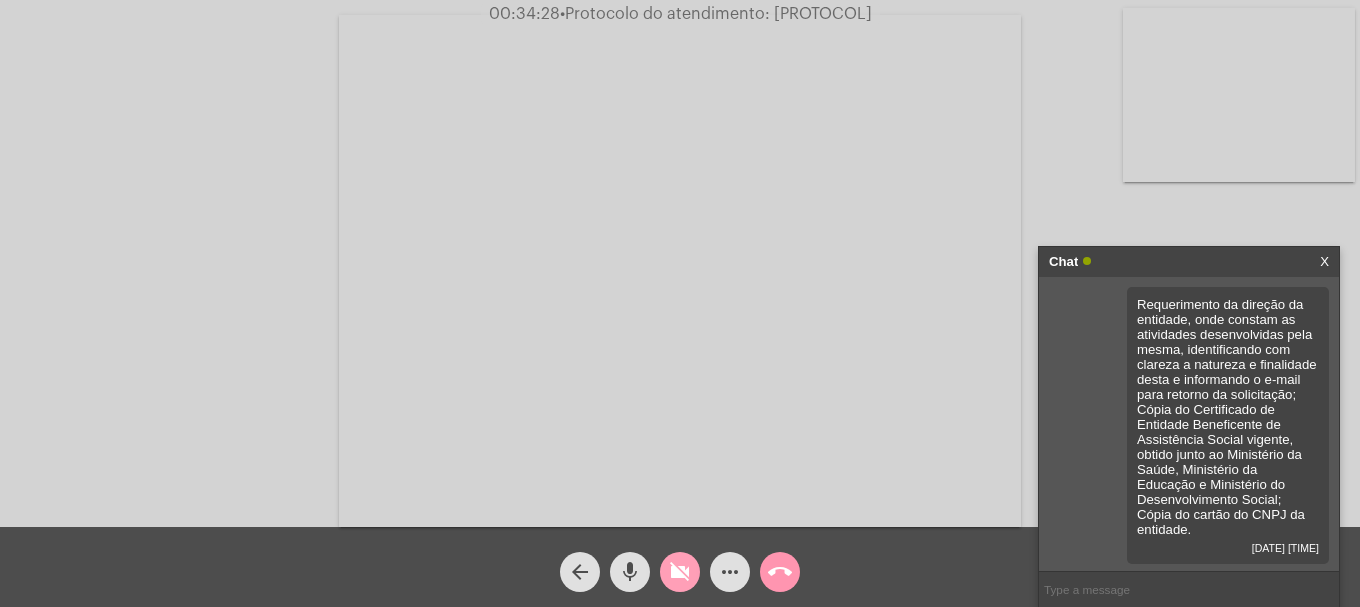 click on "videocam_off" 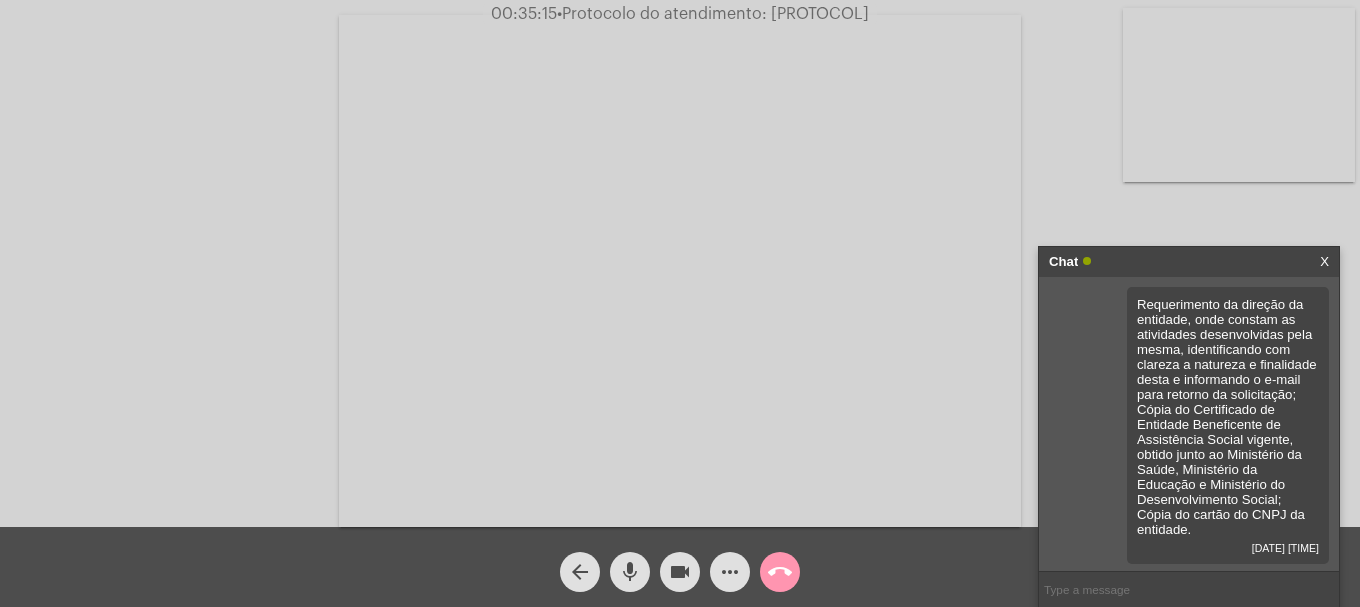 click on "mic" 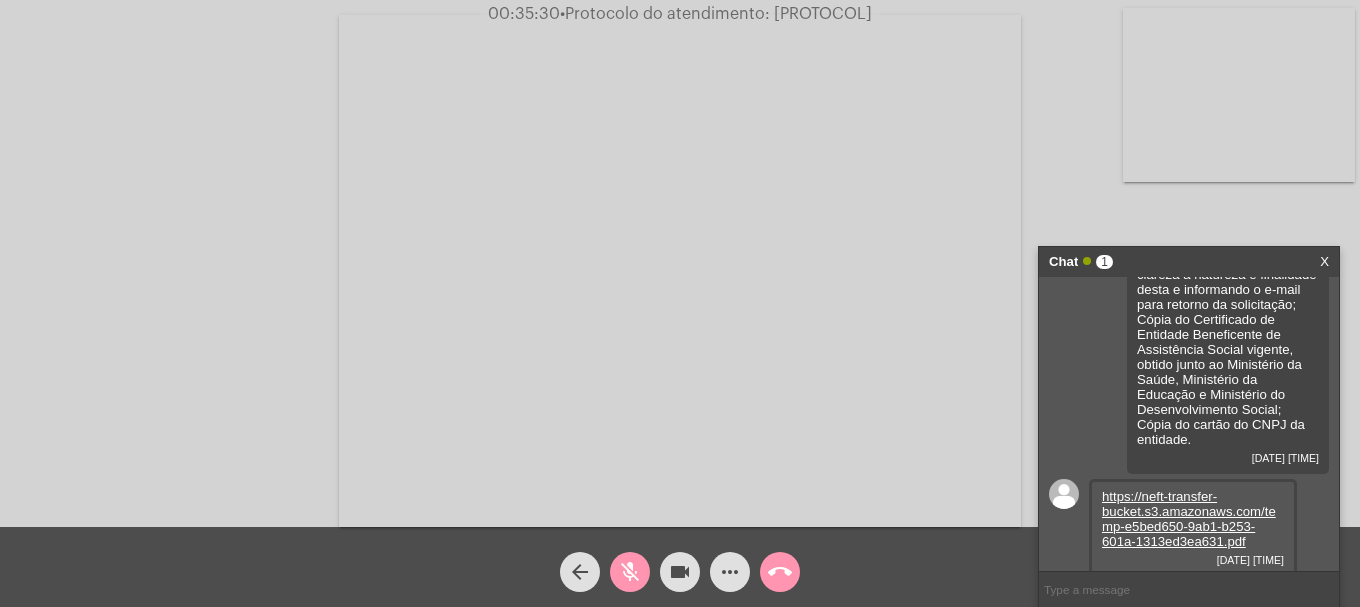 scroll, scrollTop: 95, scrollLeft: 0, axis: vertical 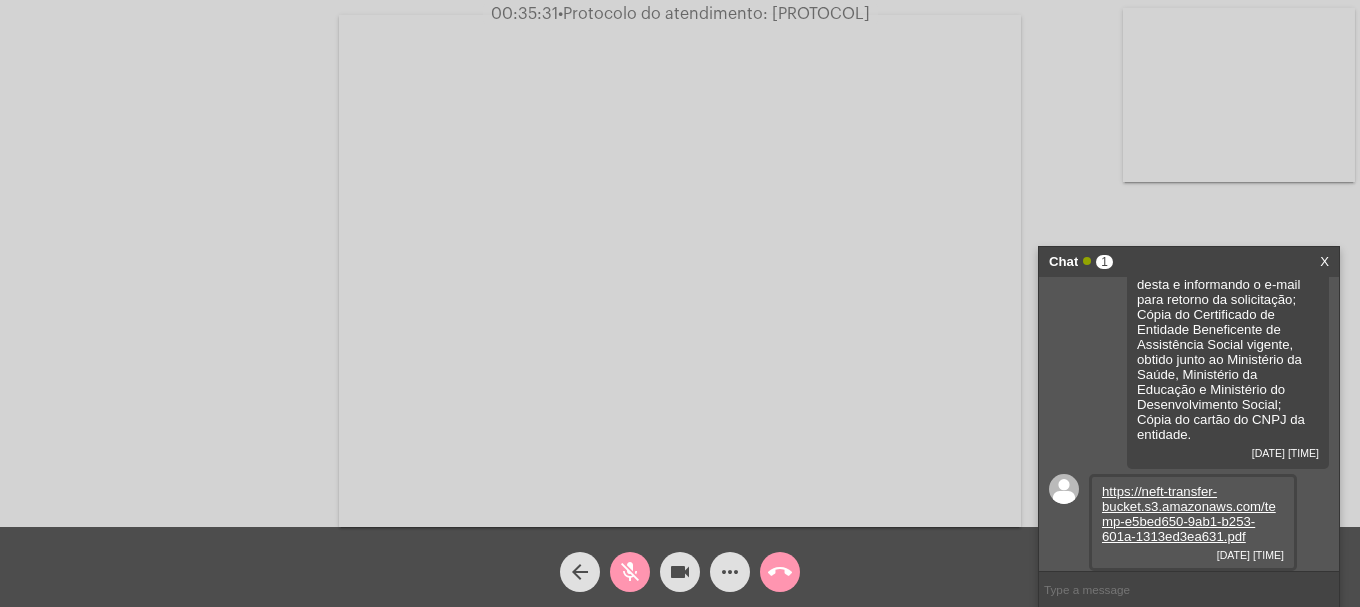 click on "https://neft-transfer-bucket.s3.amazonaws.com/temp-e5bed650-9ab1-b253-601a-1313ed3ea631.pdf" at bounding box center (1189, 514) 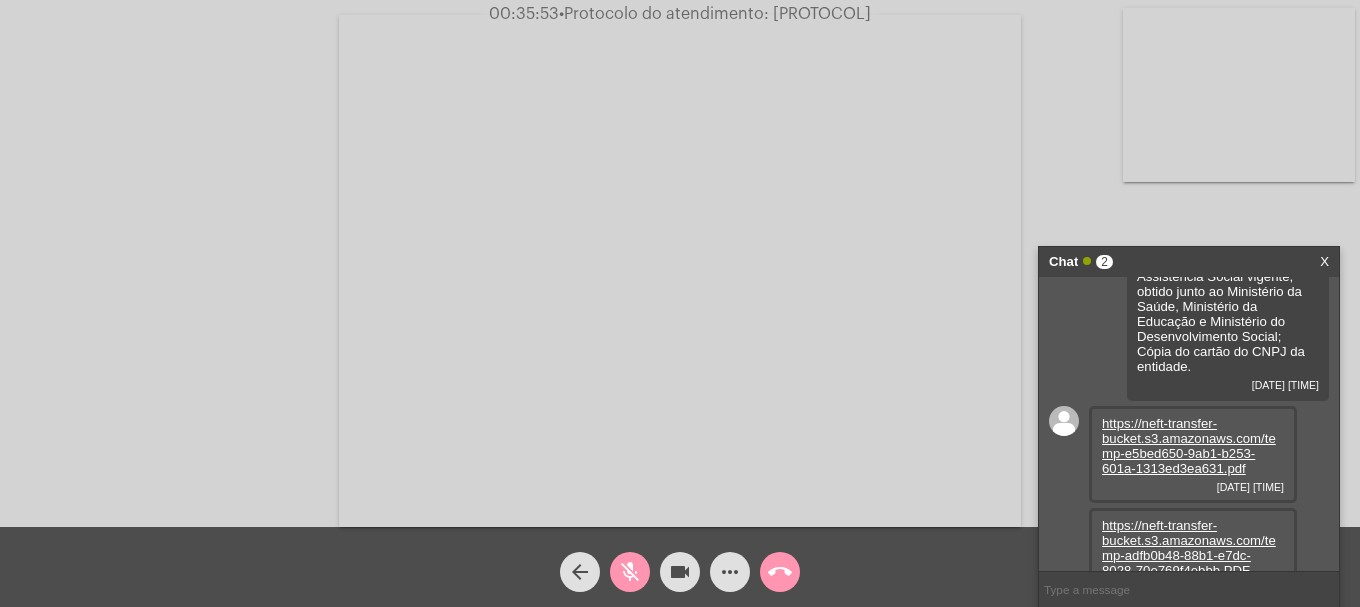 scroll, scrollTop: 197, scrollLeft: 0, axis: vertical 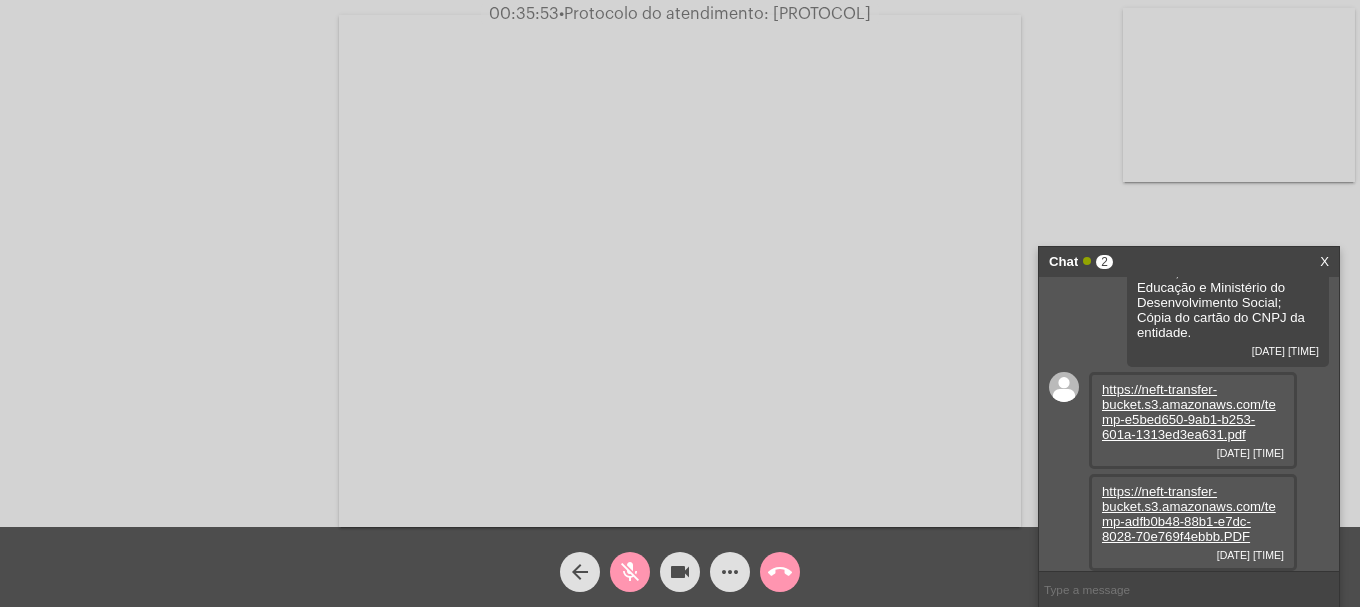 click on "https://neft-transfer-bucket.s3.amazonaws.com/temp-adfb0b48-88b1-e7dc-8028-70e769f4ebbb.PDF" at bounding box center (1189, 514) 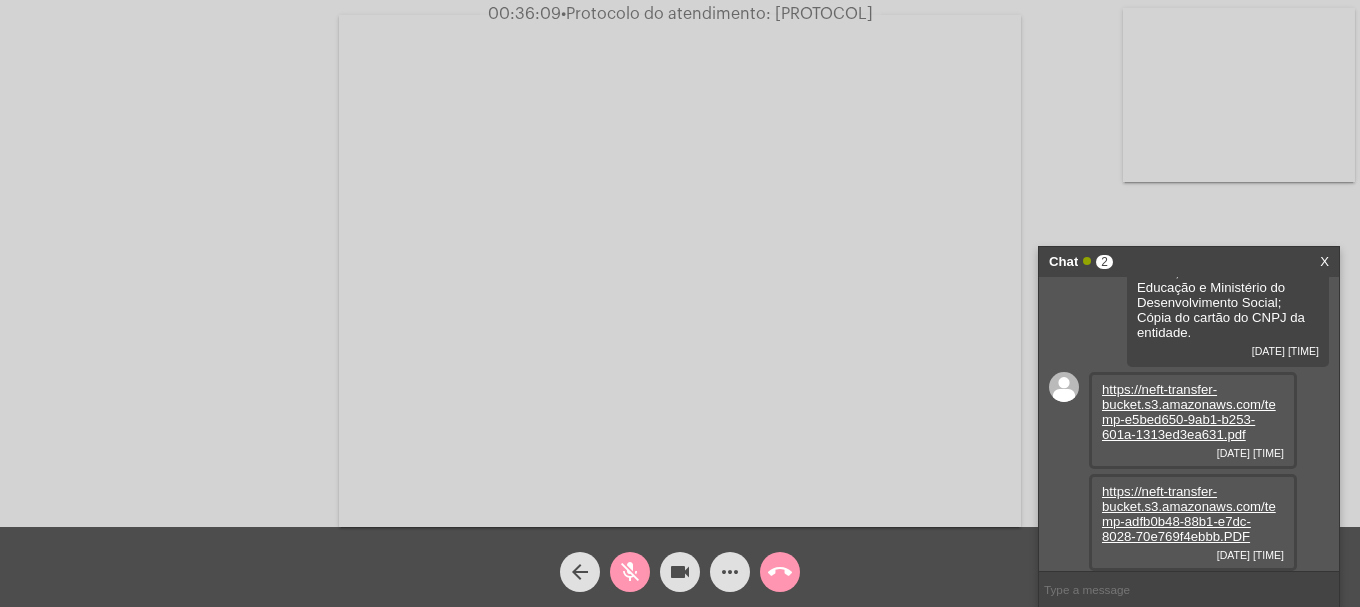 click on "mic_off" 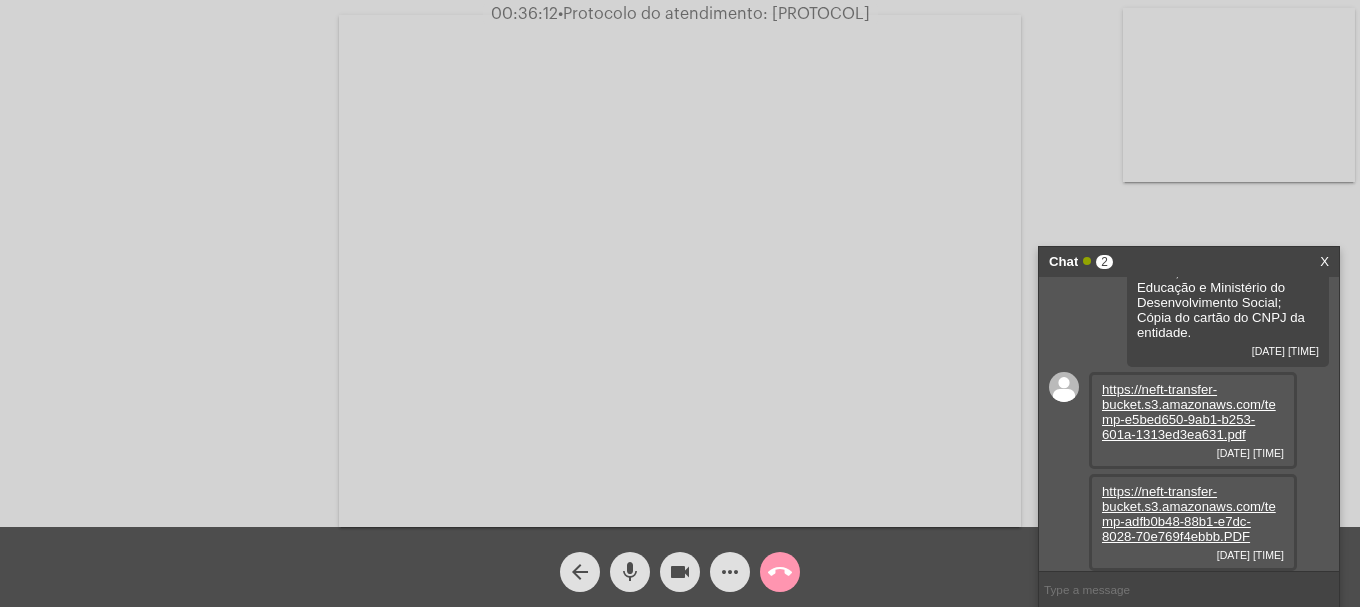 click on "mic" 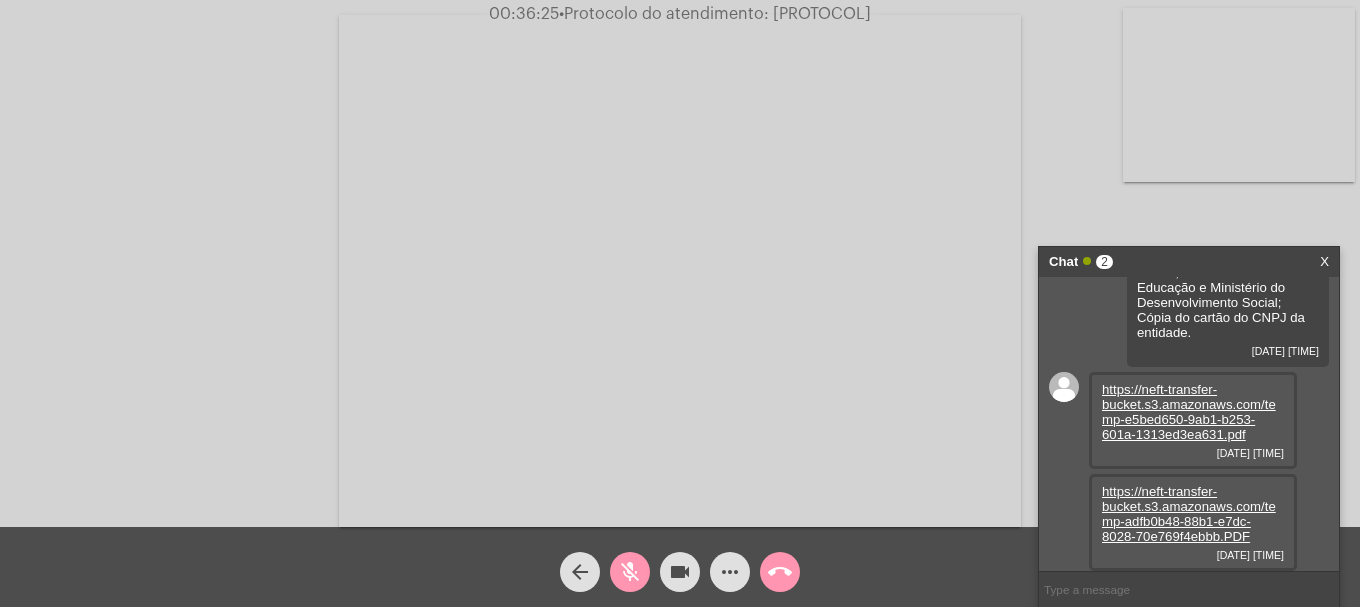 click on "videocam" 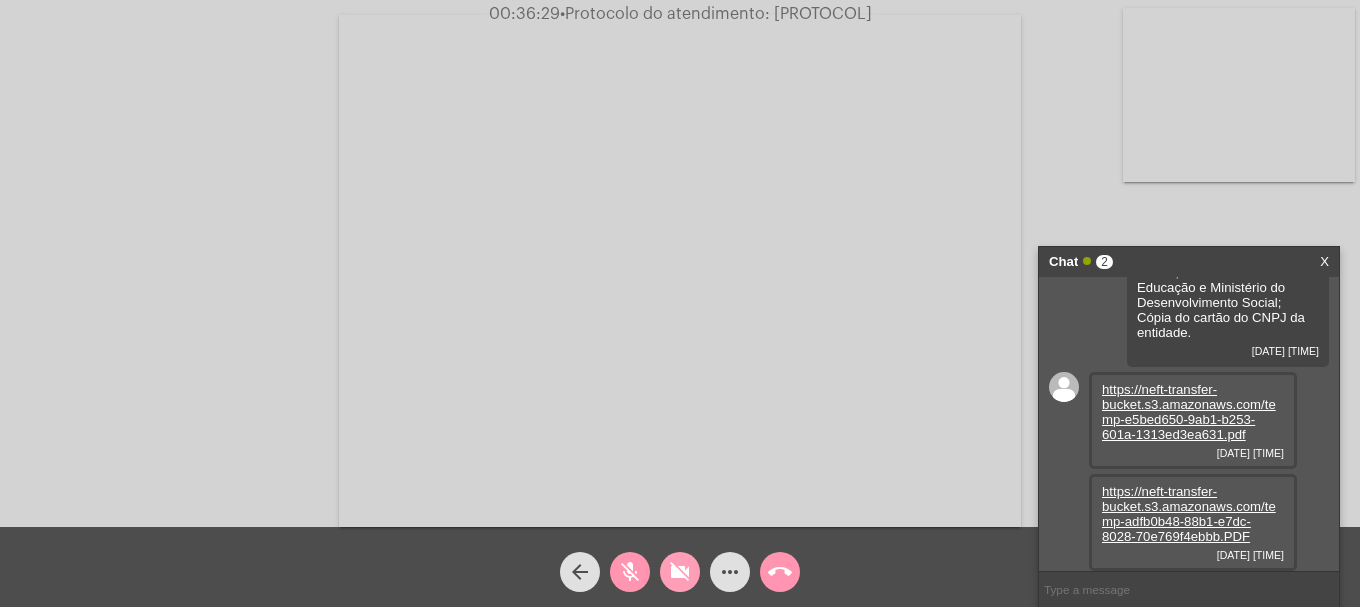 click on "videocam_off" 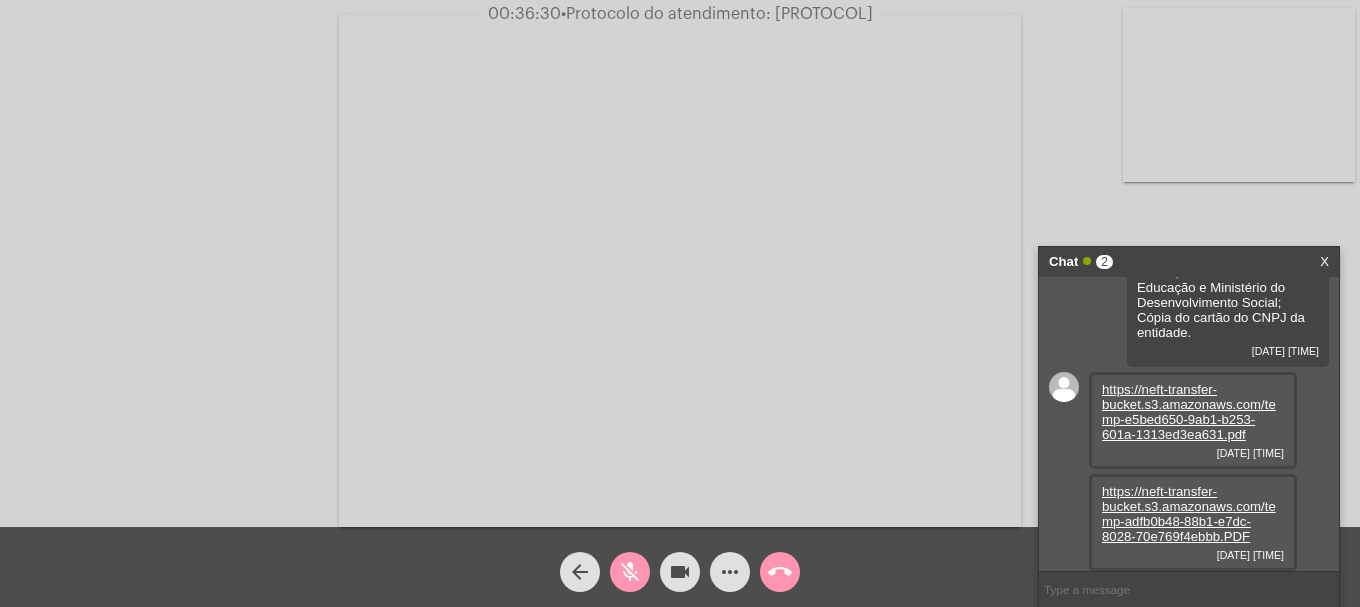 click on "mic_off" 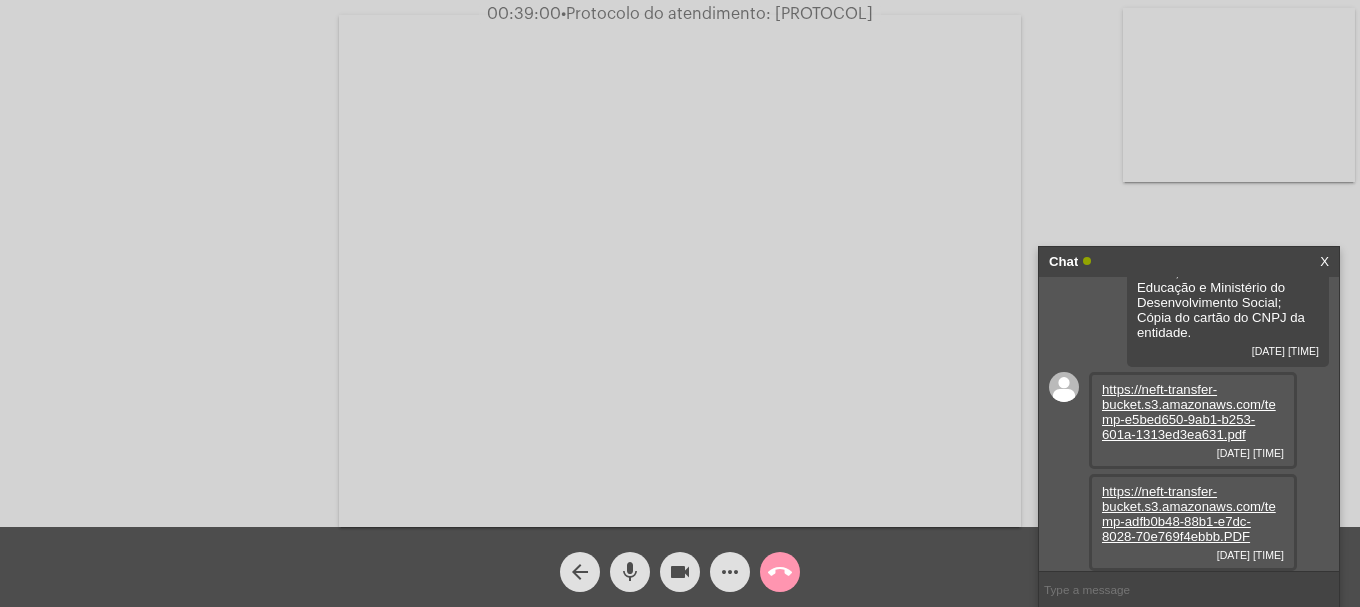 click at bounding box center [1189, 589] 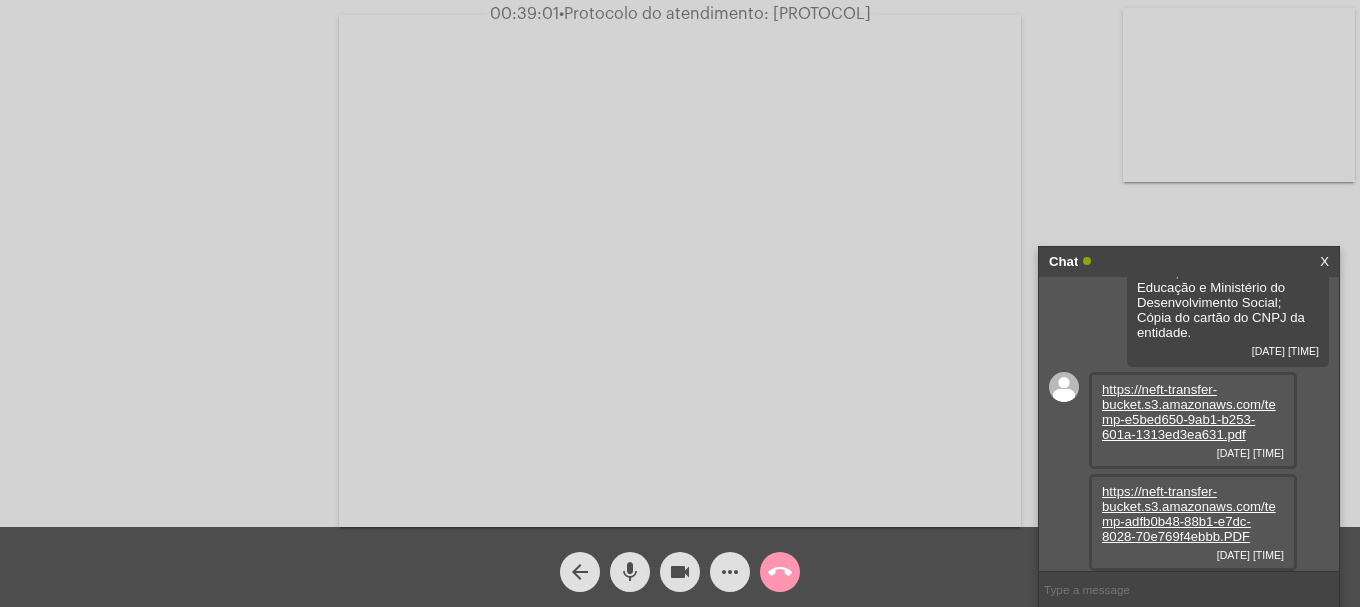 scroll, scrollTop: 254, scrollLeft: 0, axis: vertical 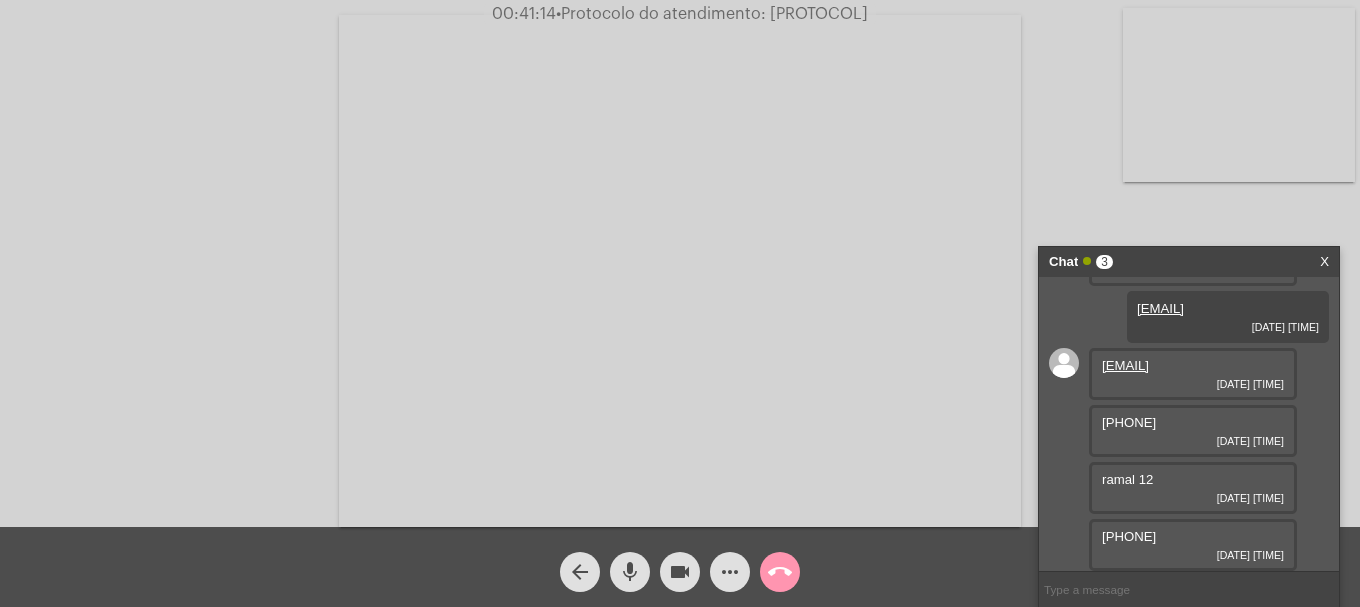 drag, startPoint x: 1196, startPoint y: 534, endPoint x: 1112, endPoint y: 533, distance: 84.00595 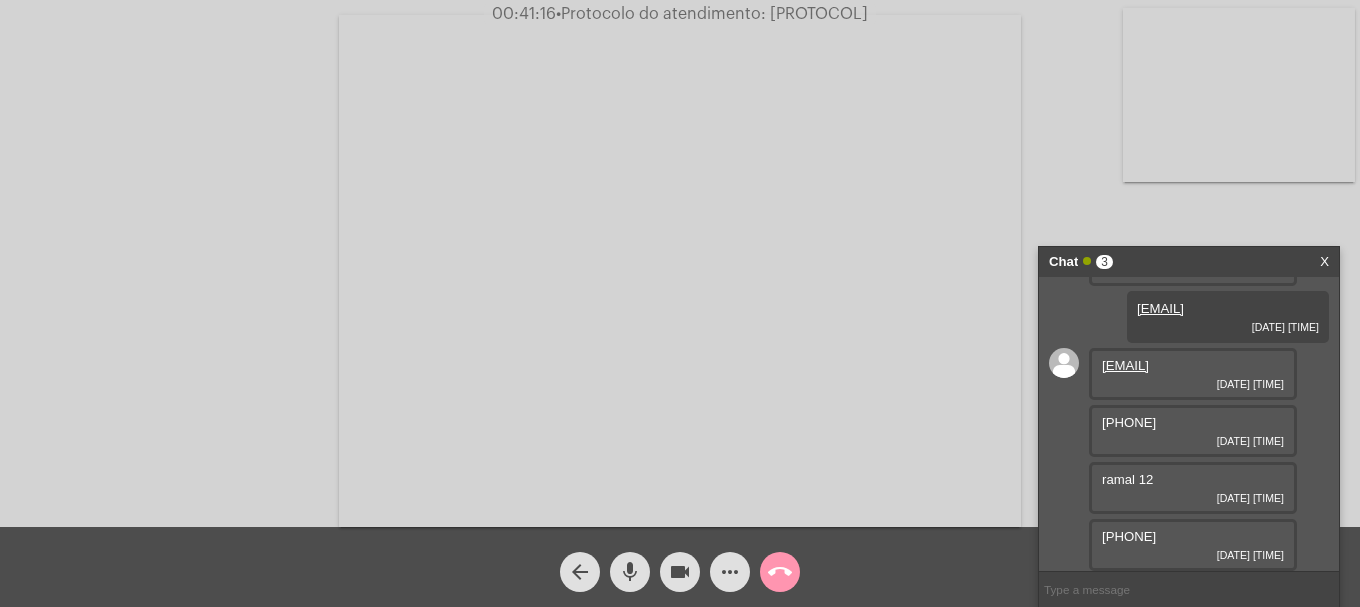 copy on "[PHONE]" 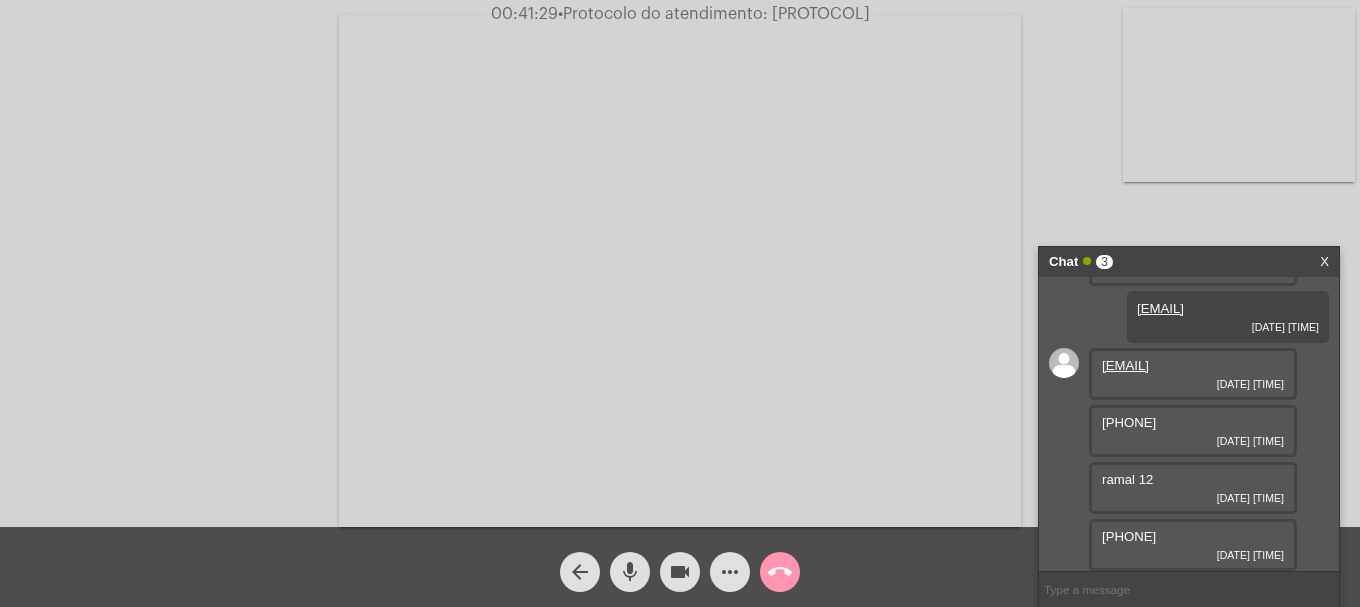 drag, startPoint x: 1120, startPoint y: 366, endPoint x: 1086, endPoint y: 344, distance: 40.496914 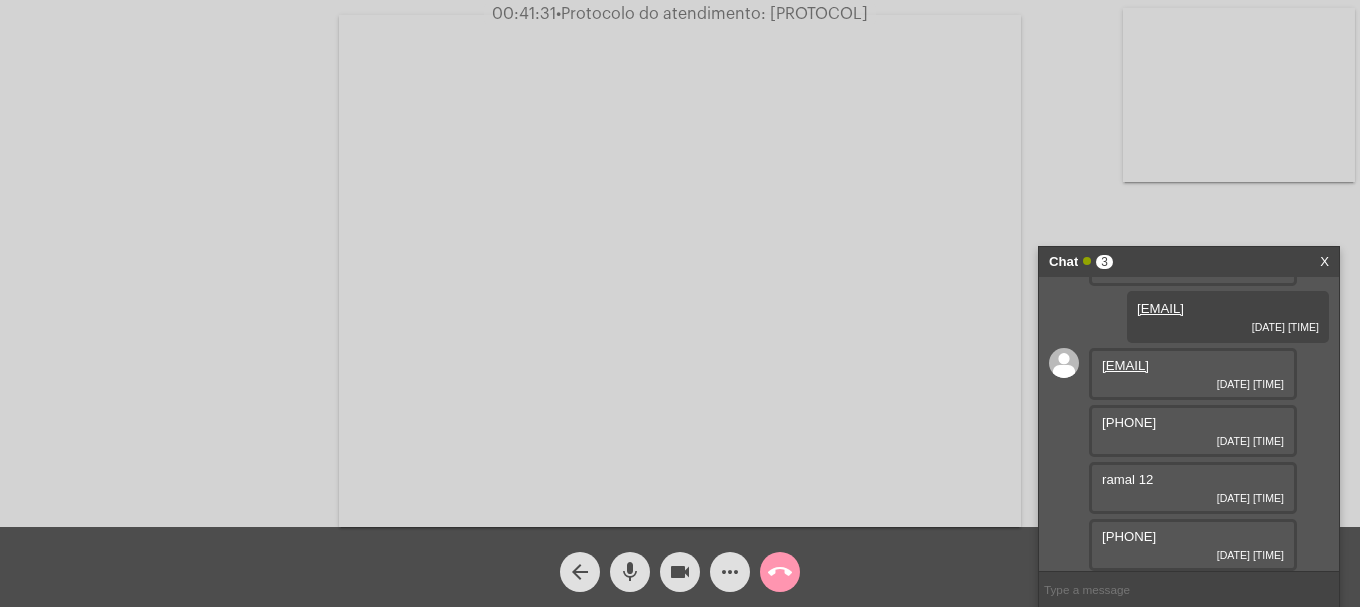 copy on "[EMAIL]" 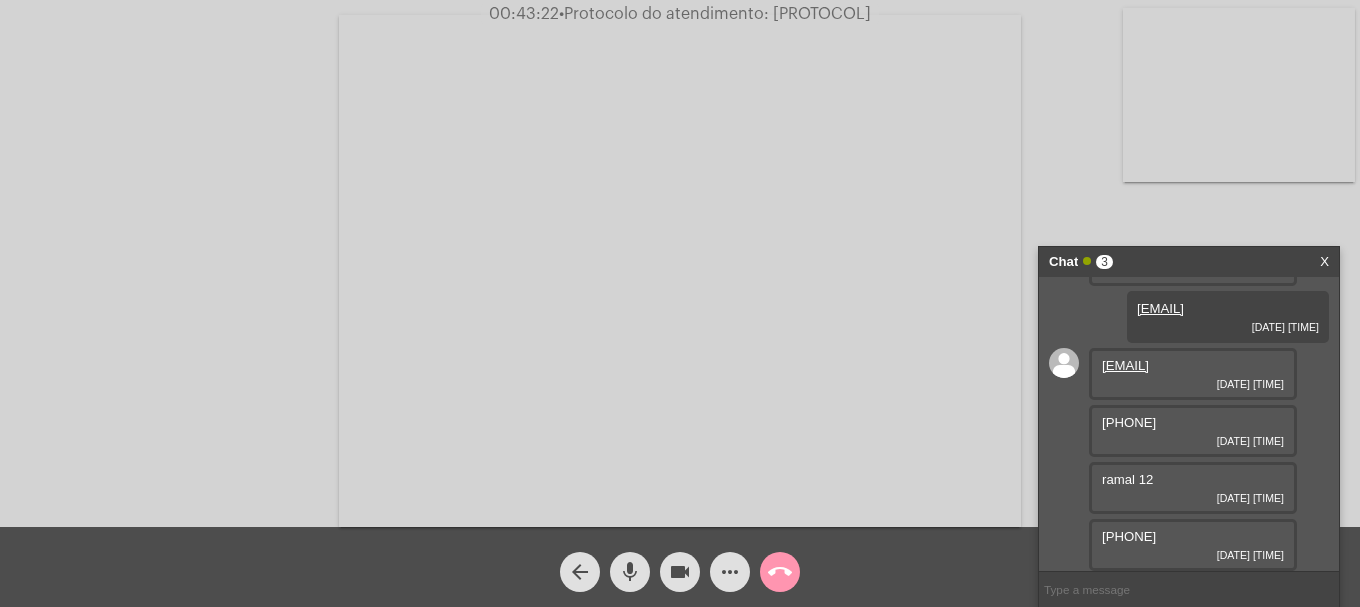 scroll, scrollTop: 497, scrollLeft: 0, axis: vertical 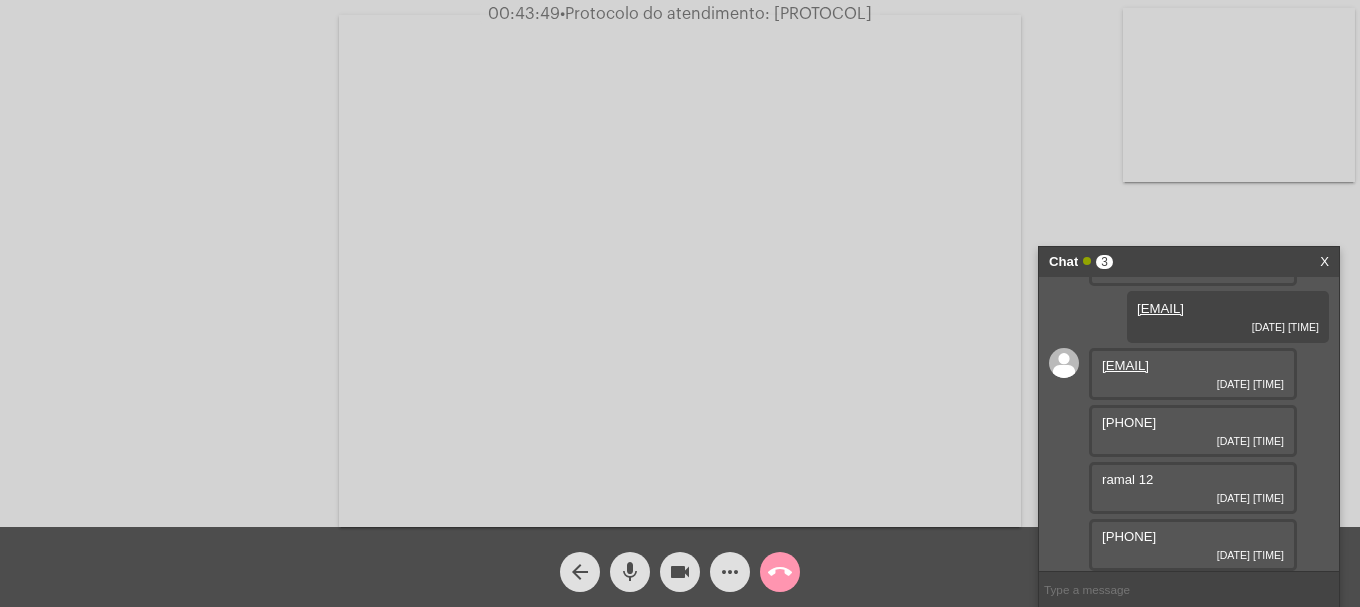copy on "[EMAIL]" 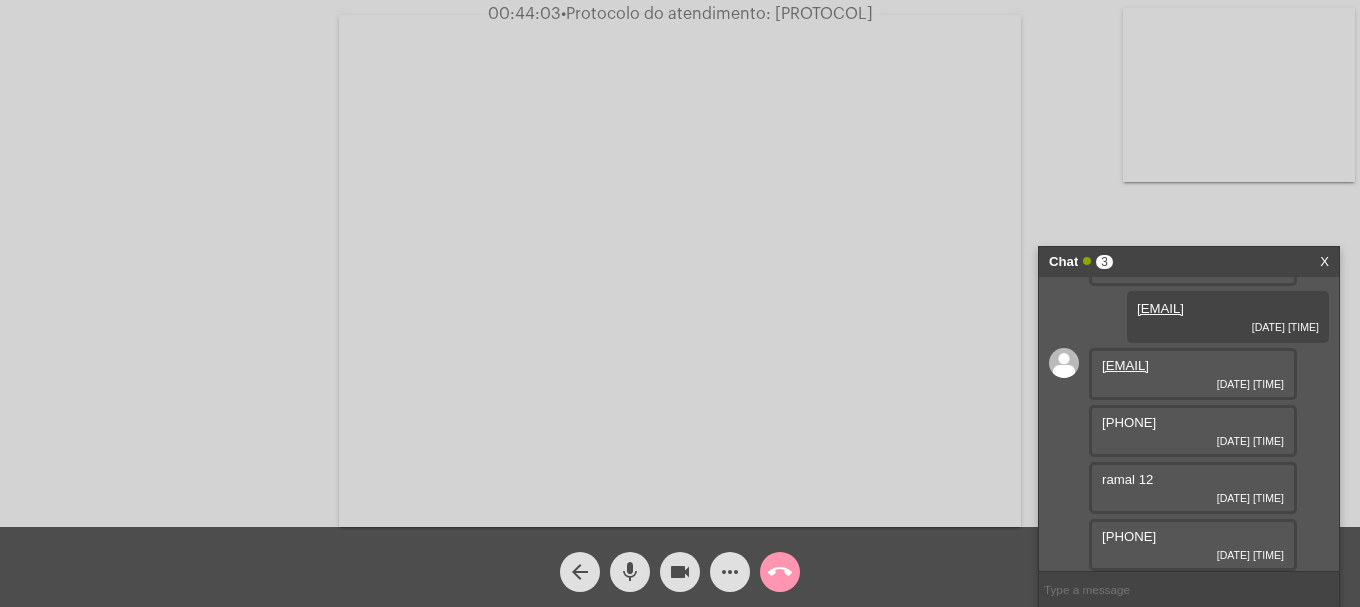 drag, startPoint x: 1199, startPoint y: 528, endPoint x: 1095, endPoint y: 539, distance: 104.58012 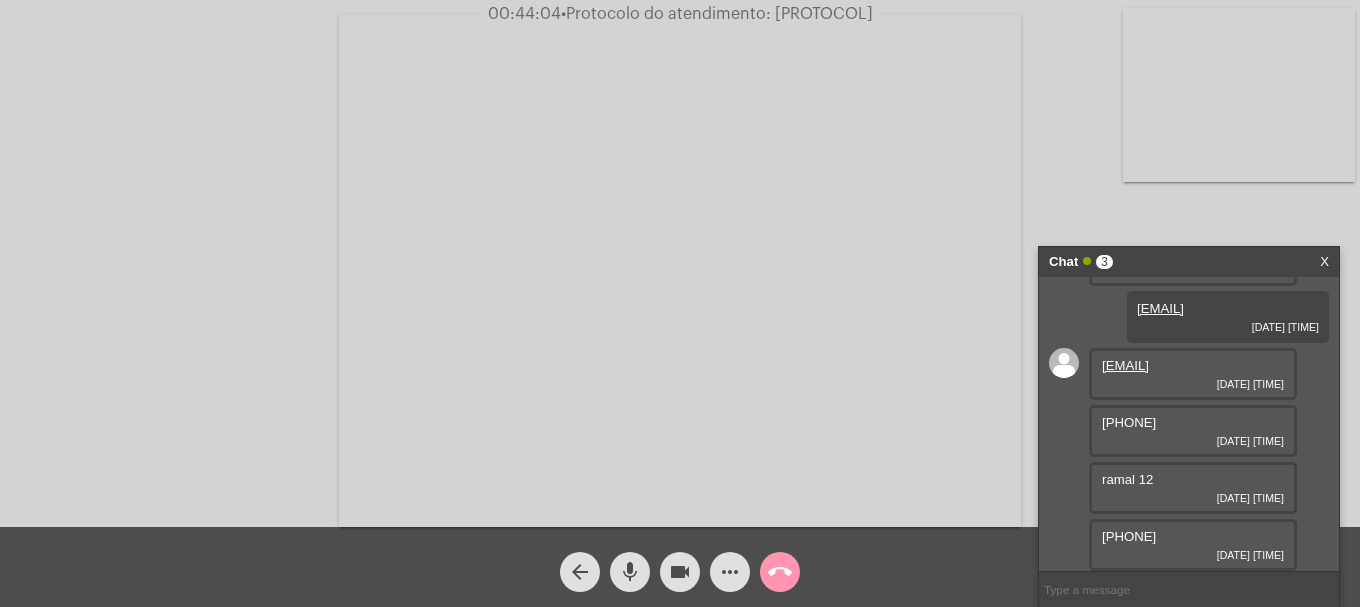 copy on "[PHONE]" 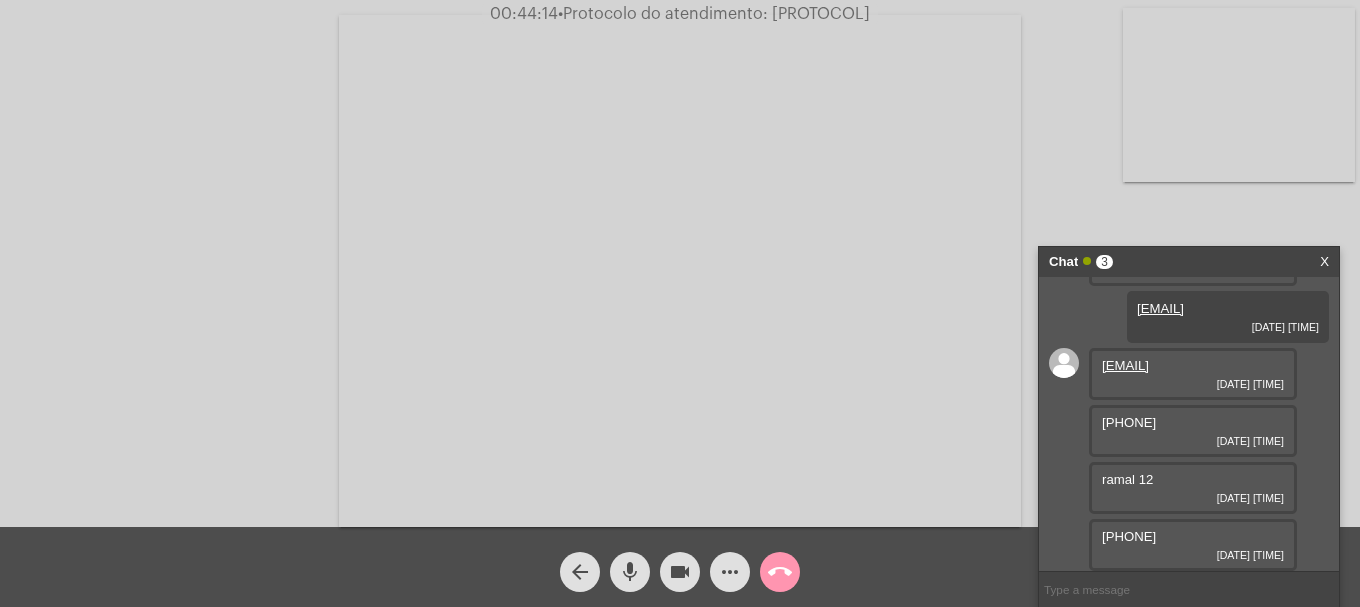 click on "arrow_back mic videocam more_horiz call_end" 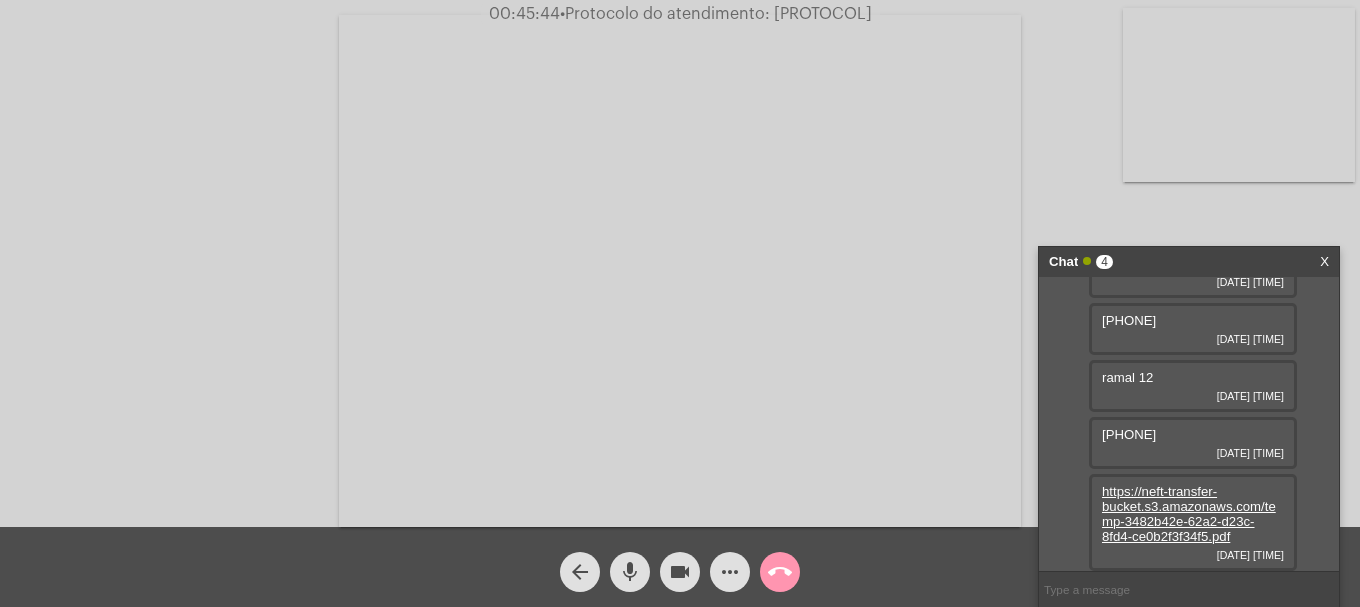 scroll, scrollTop: 599, scrollLeft: 0, axis: vertical 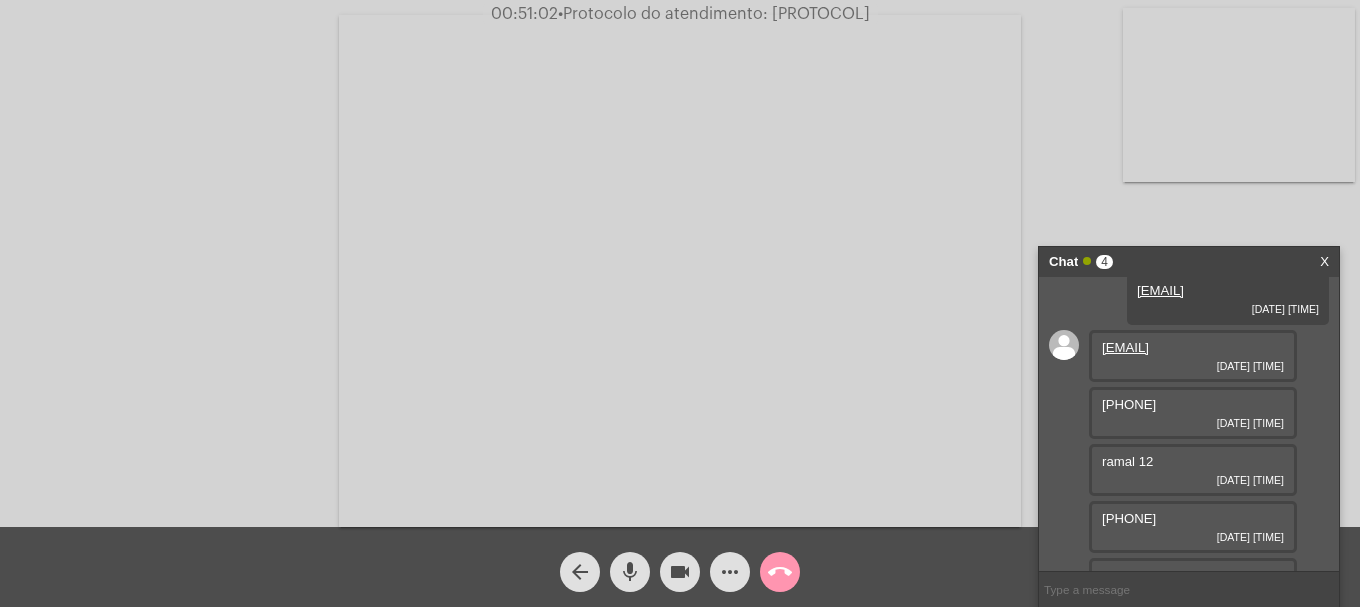 click on "• Protocolo do atendimento: [PROTOCOL]" 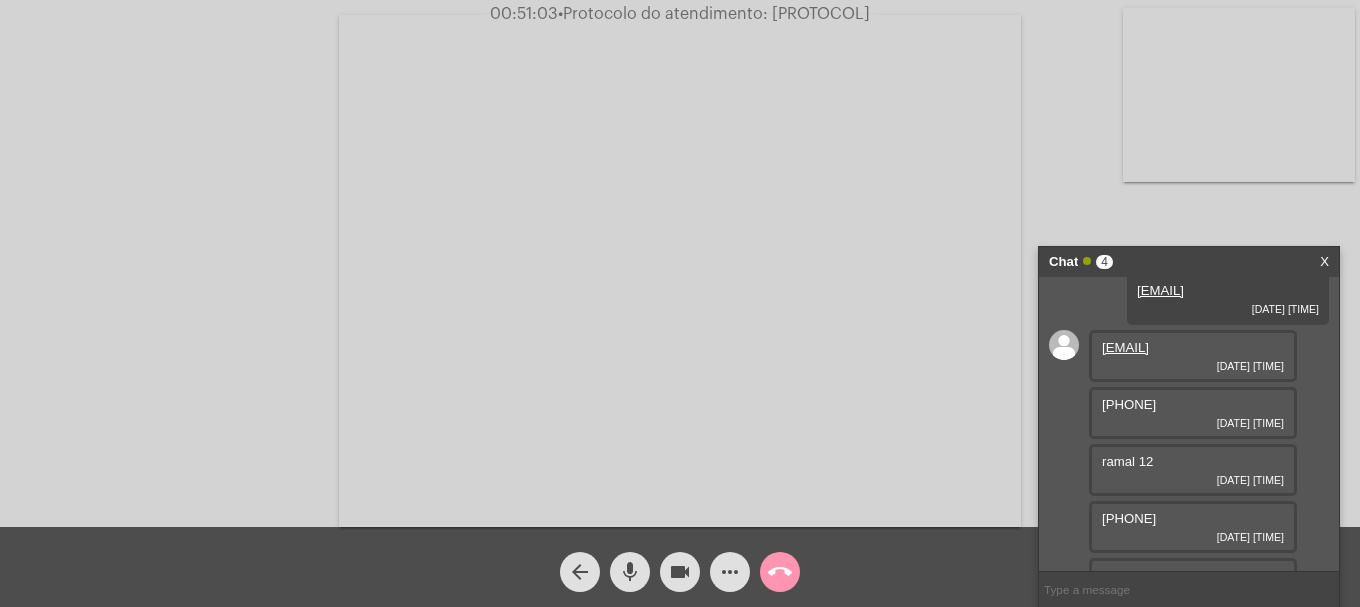 click on "• Protocolo do atendimento: [PROTOCOL]" 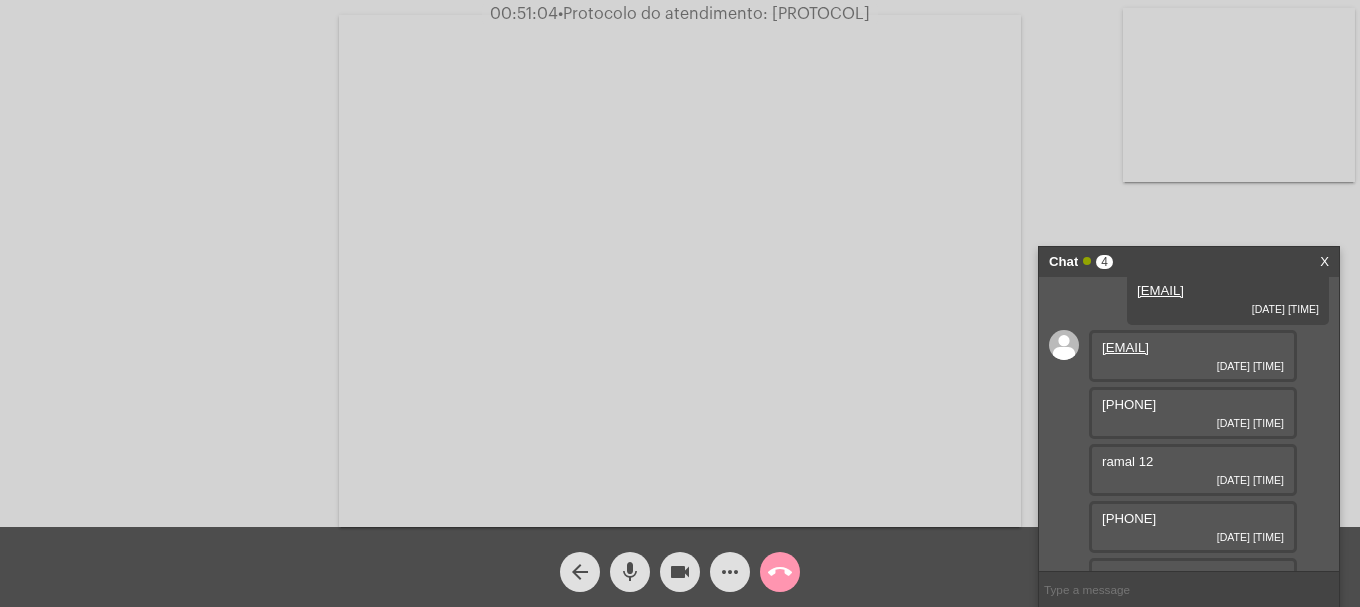 copy on "[PROTOCOL]" 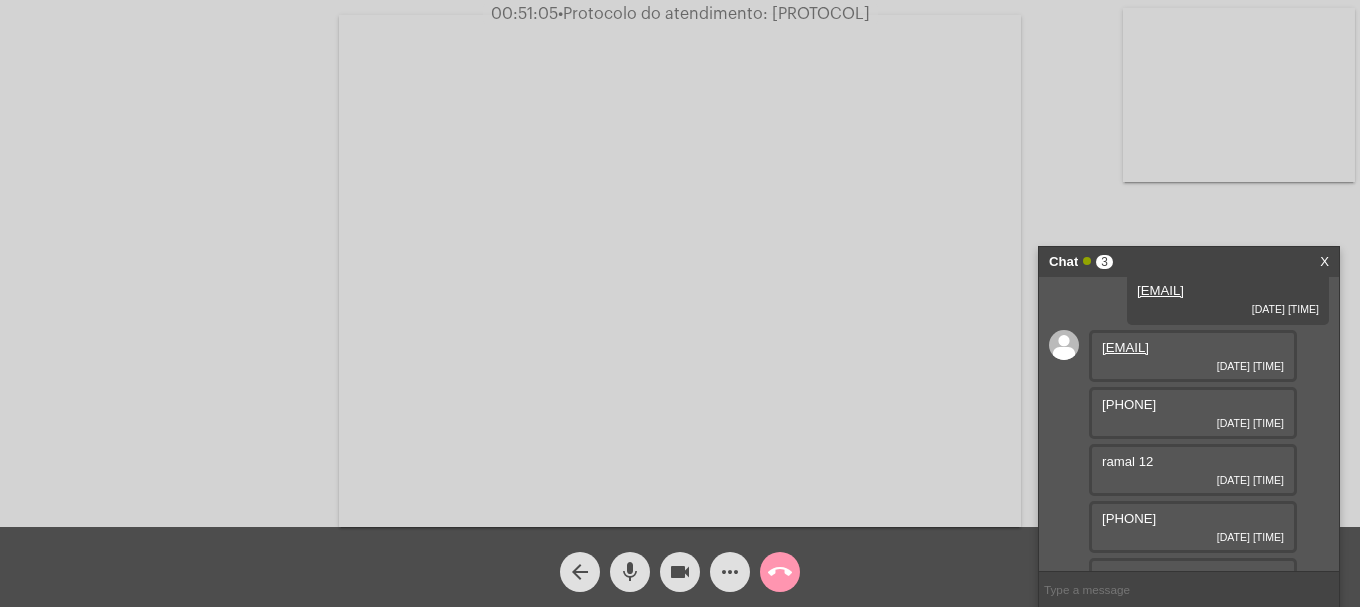 click at bounding box center [1189, 589] 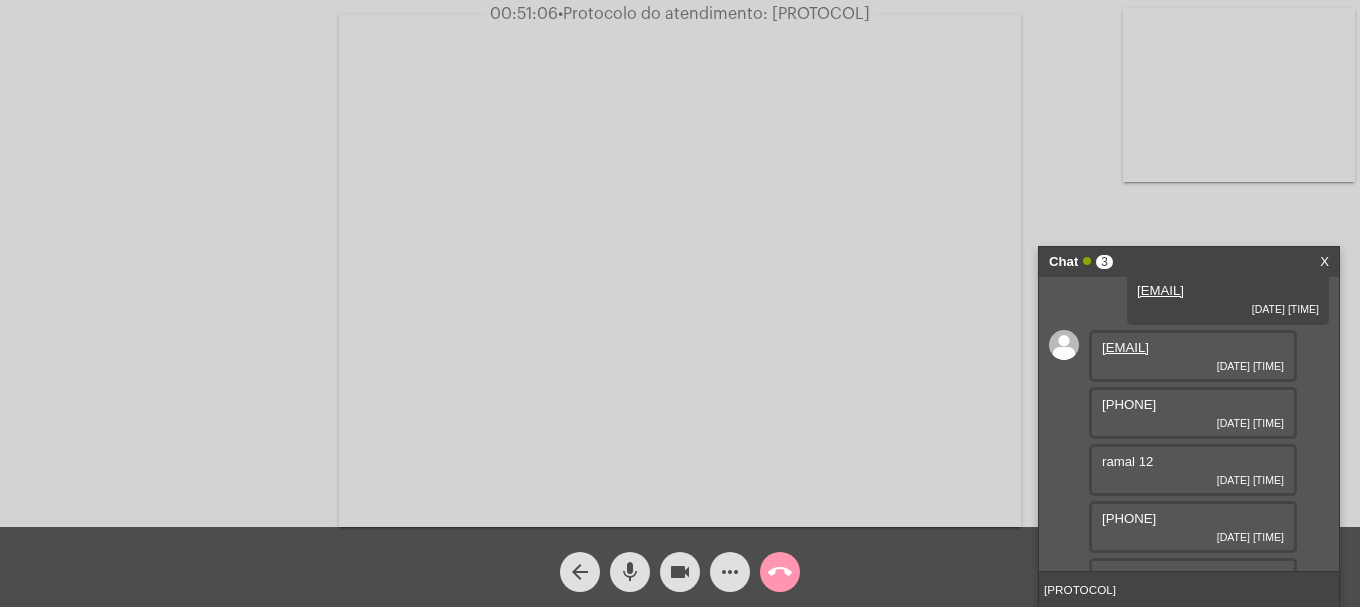 type 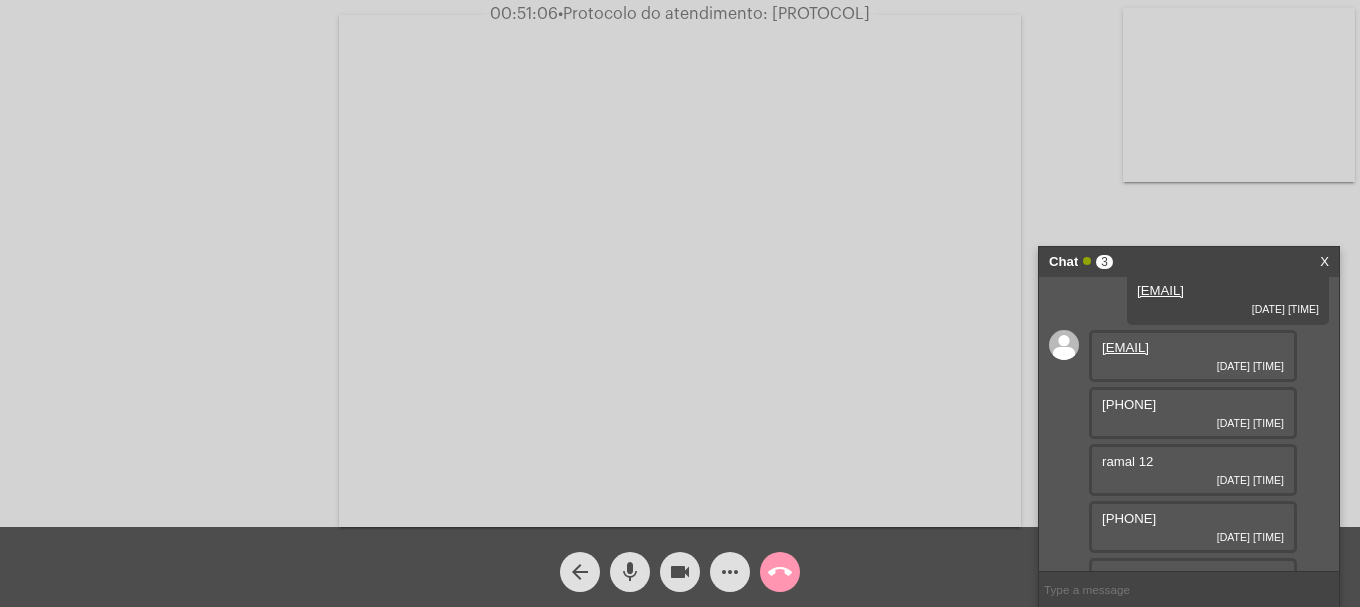 scroll, scrollTop: 656, scrollLeft: 0, axis: vertical 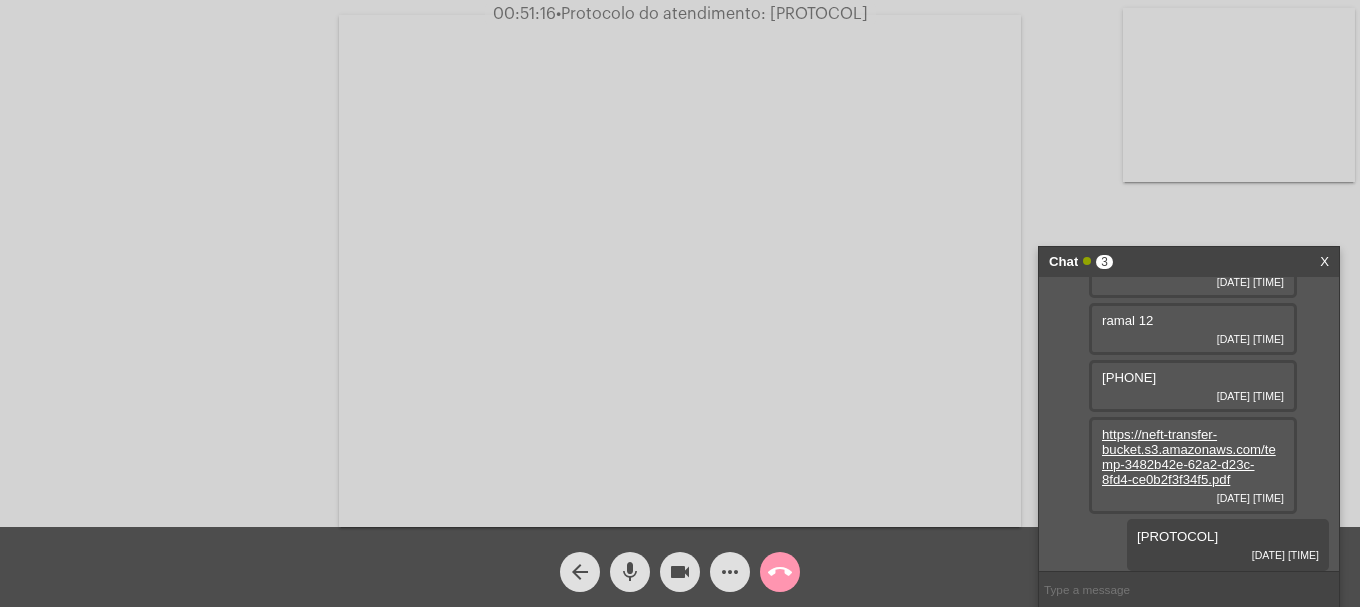 click on "call_end" 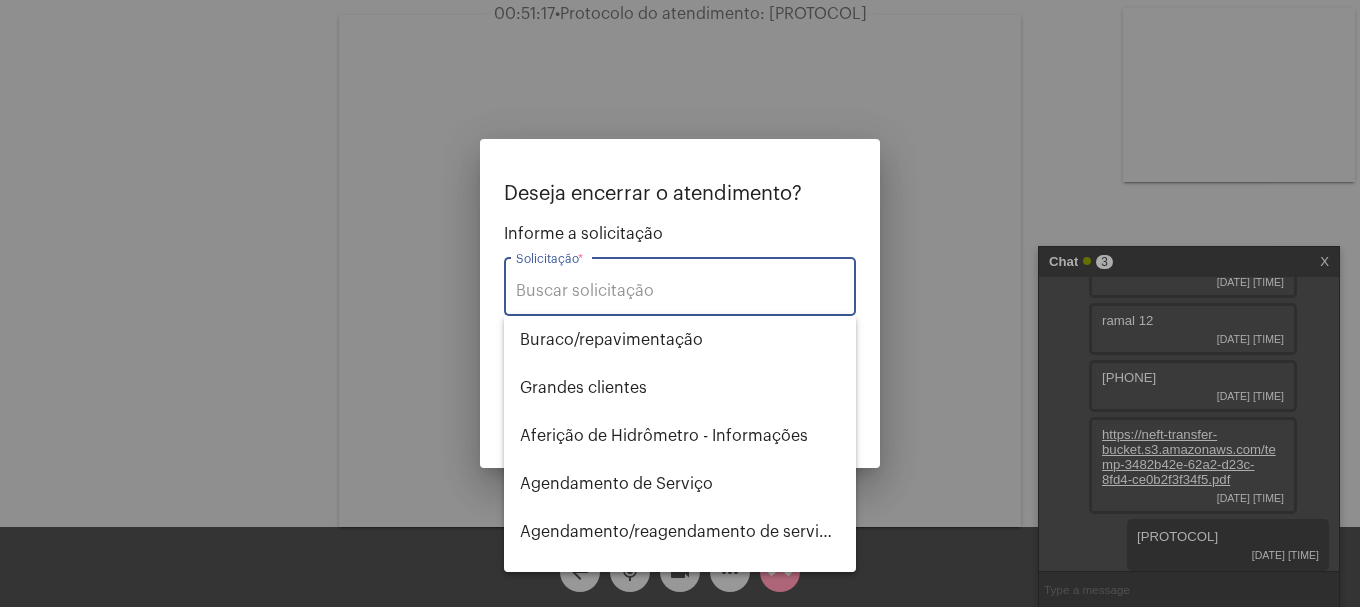 click on "Solicitação  *" at bounding box center (680, 291) 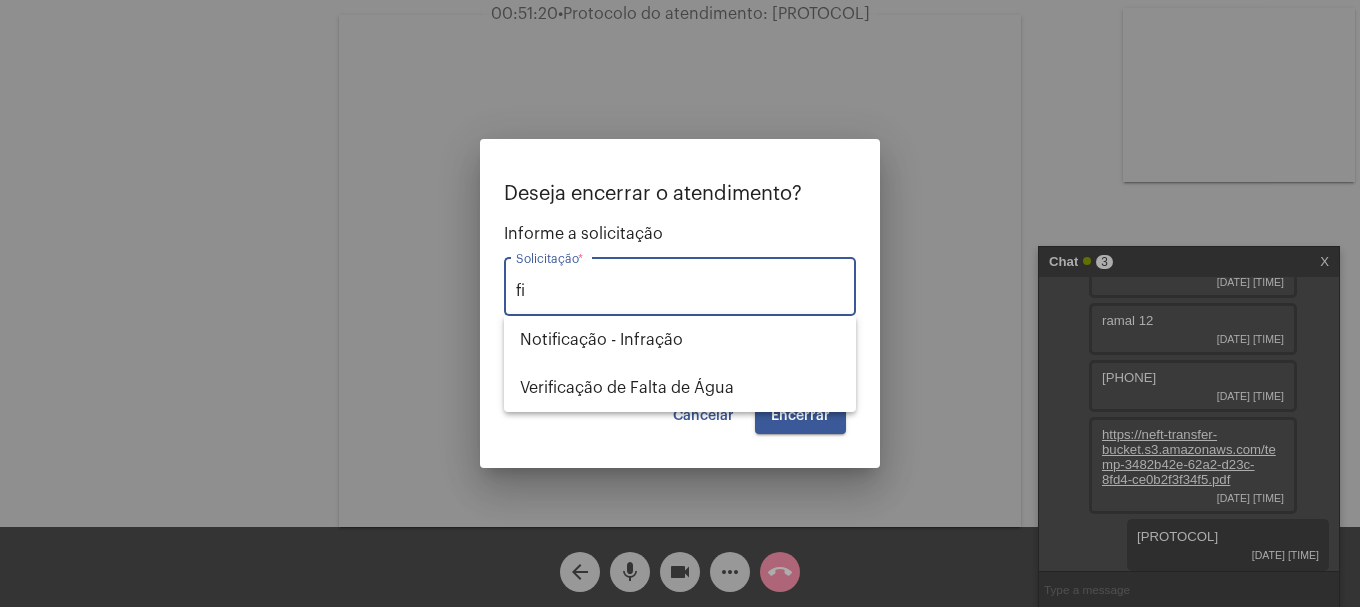 type on "f" 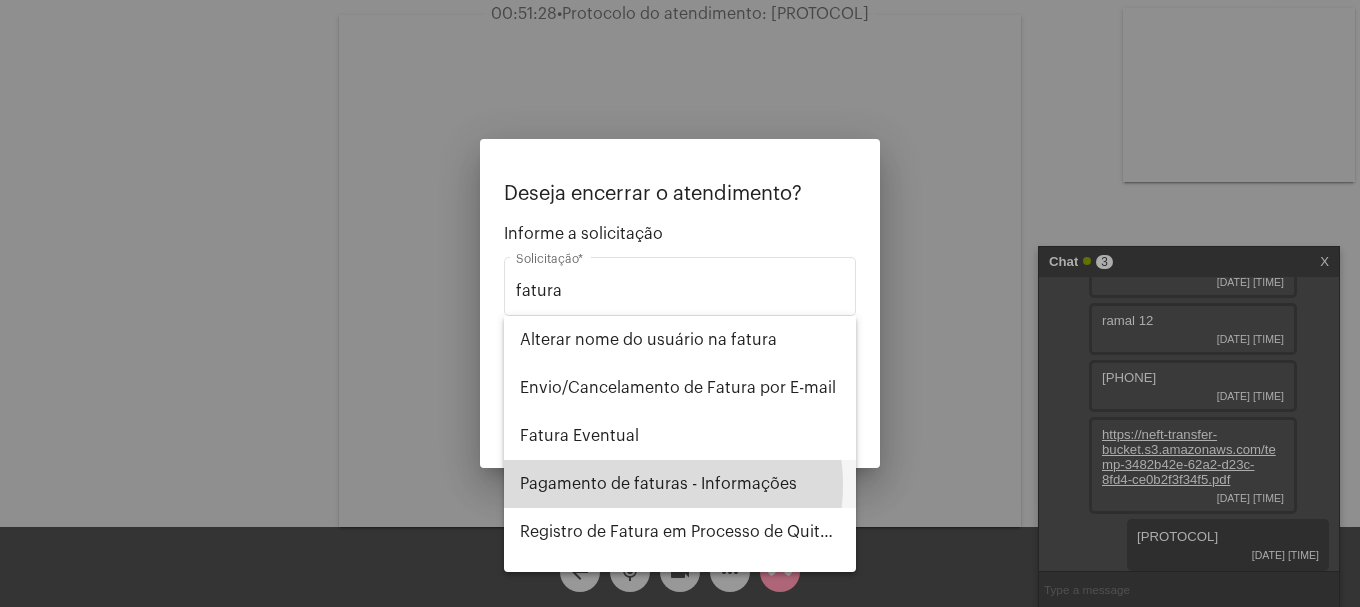 click on "Pagamento de faturas - Informações" at bounding box center [680, 484] 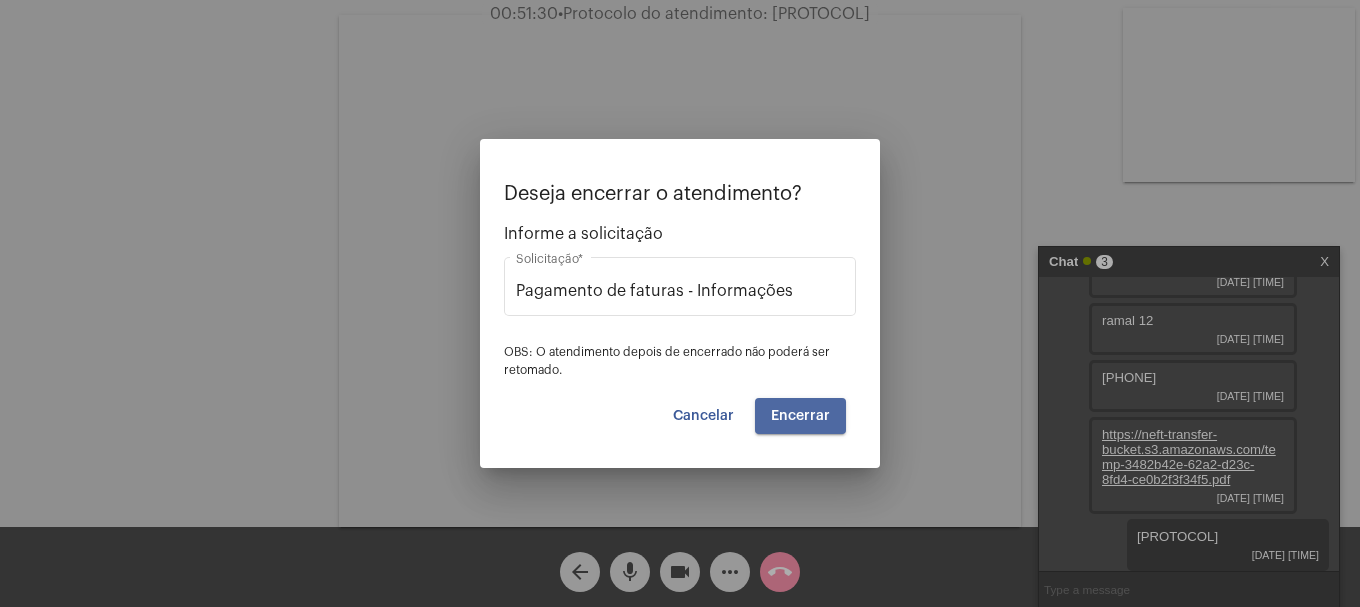 click on "Encerrar" at bounding box center [800, 416] 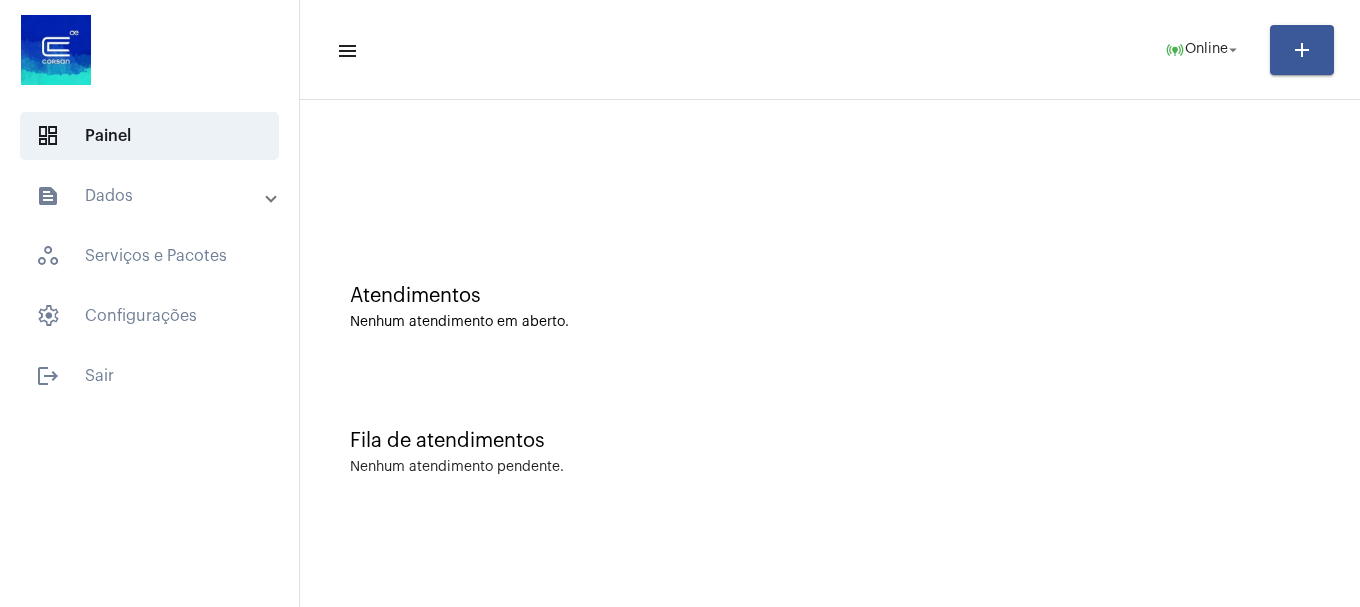 click on "dashboard   Painel  text_snippet_outlined  Dados  history_outlined  Histórico  schedule_outlined  Agendamentos   workspaces_outlined   Serviços e Pacotes   settings   Configurações  logout  Sair" 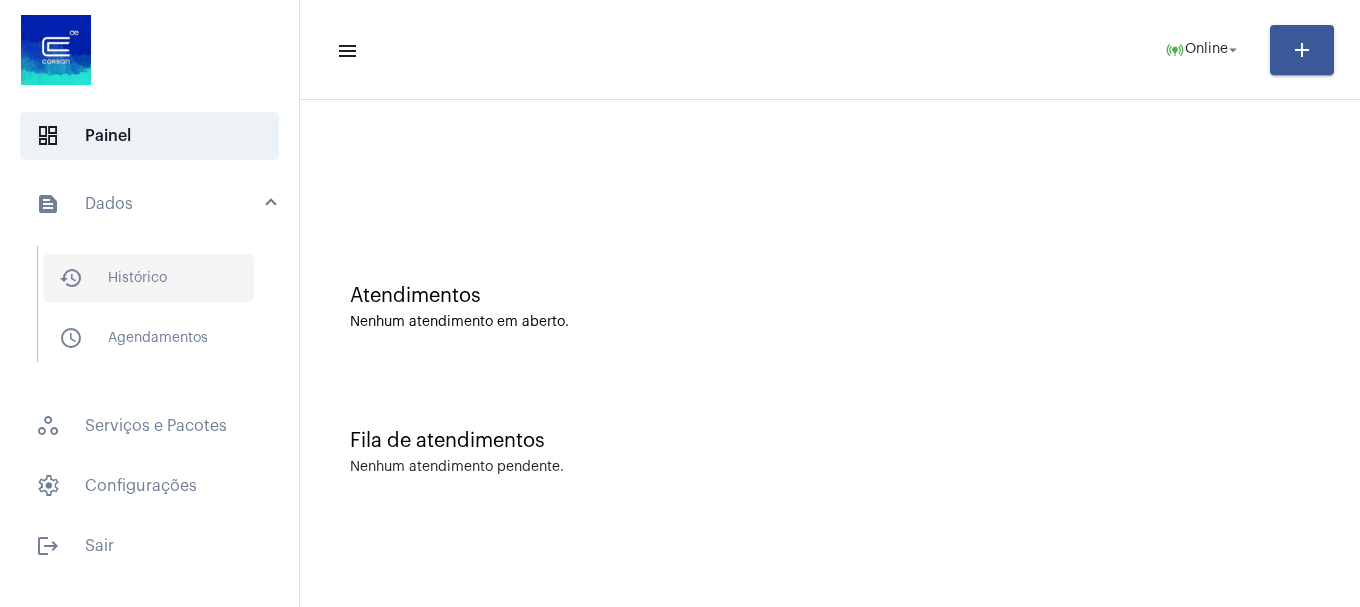 click on "history_outlined  Histórico" at bounding box center (148, 278) 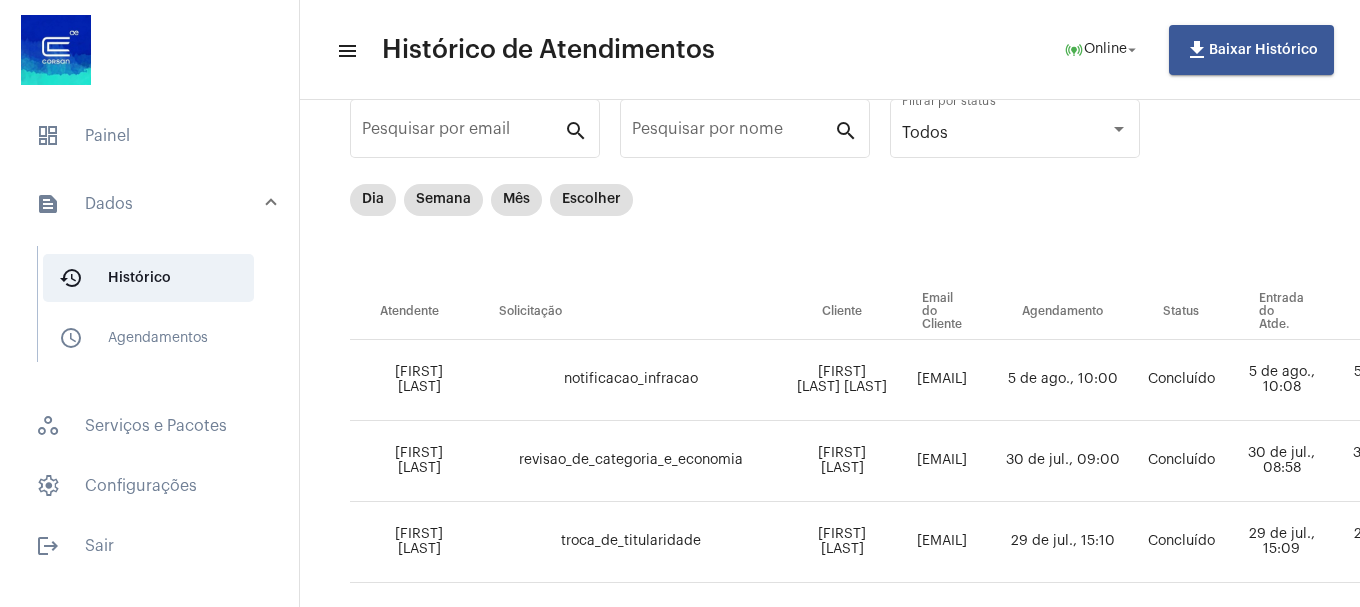 scroll, scrollTop: 100, scrollLeft: 0, axis: vertical 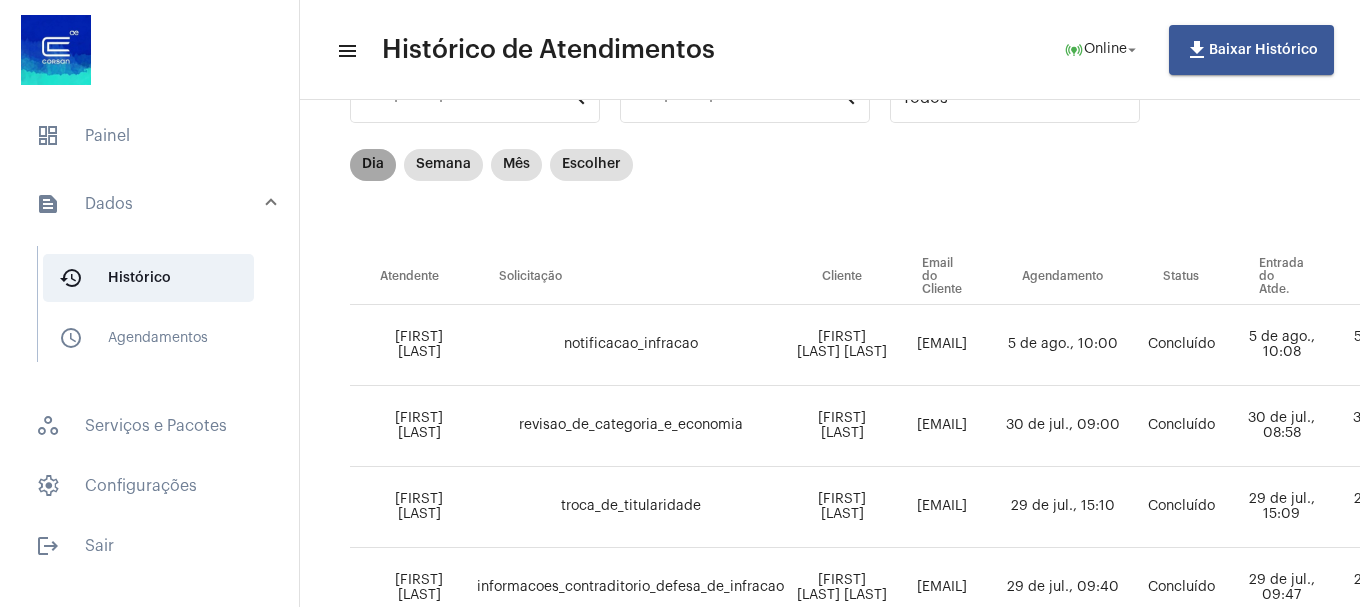 click on "Dia" at bounding box center (373, 165) 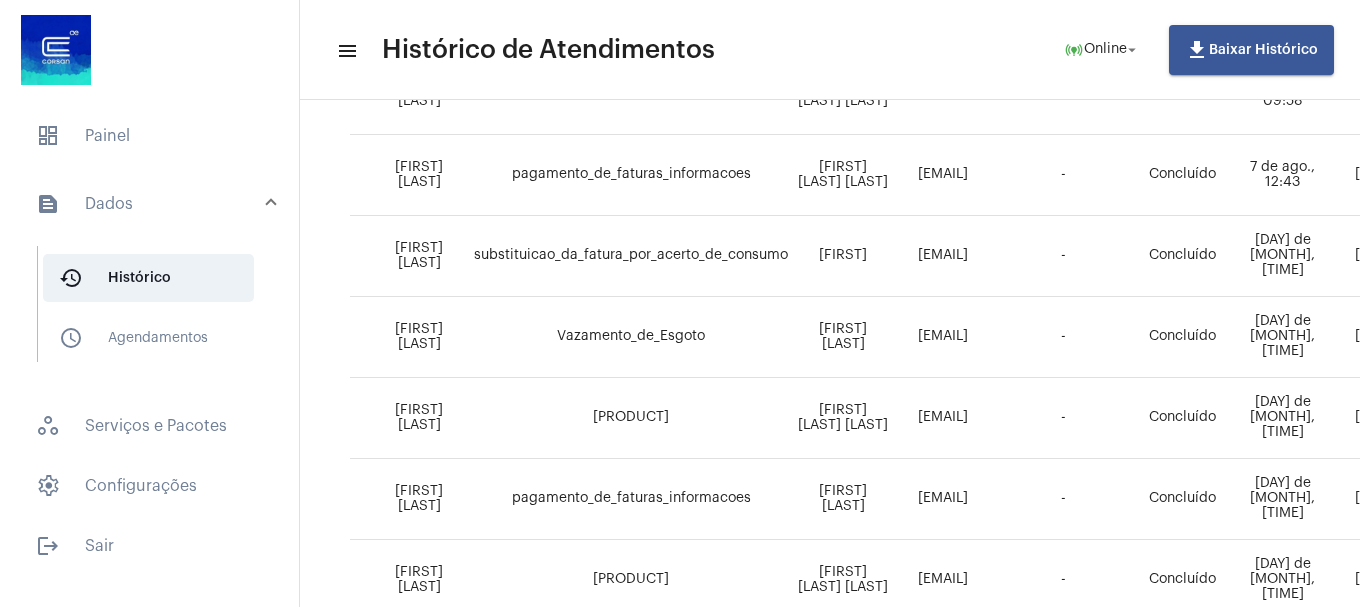 scroll, scrollTop: 467, scrollLeft: 0, axis: vertical 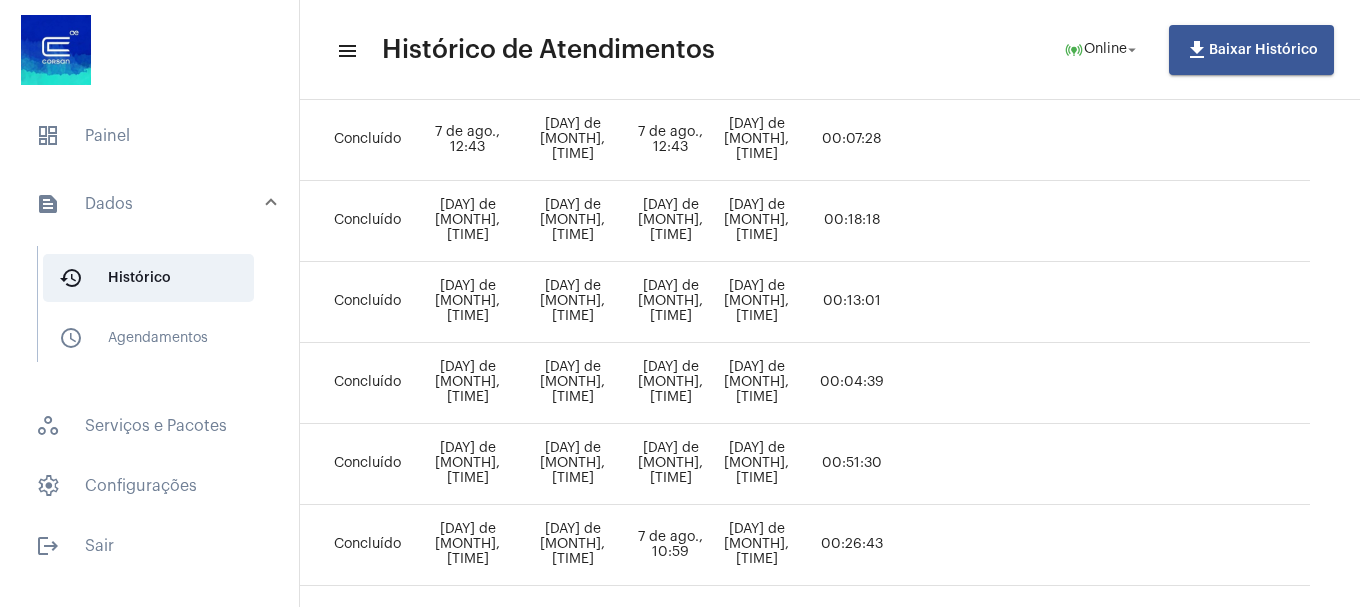 click 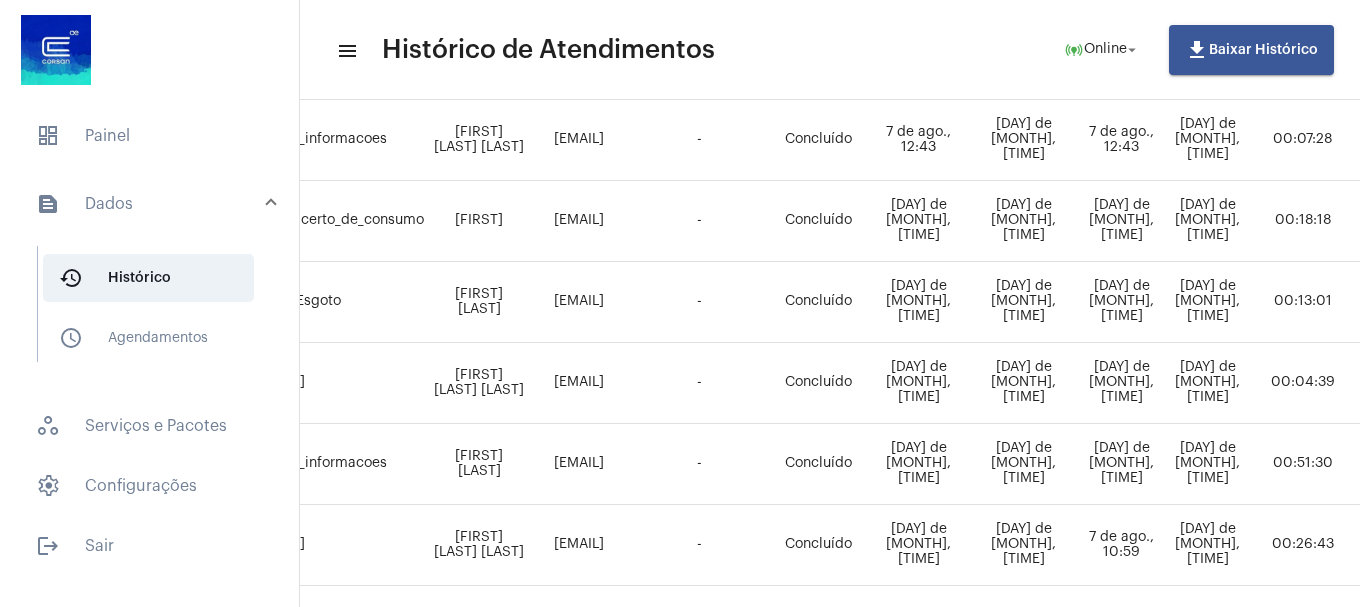 scroll, scrollTop: 467, scrollLeft: 293, axis: both 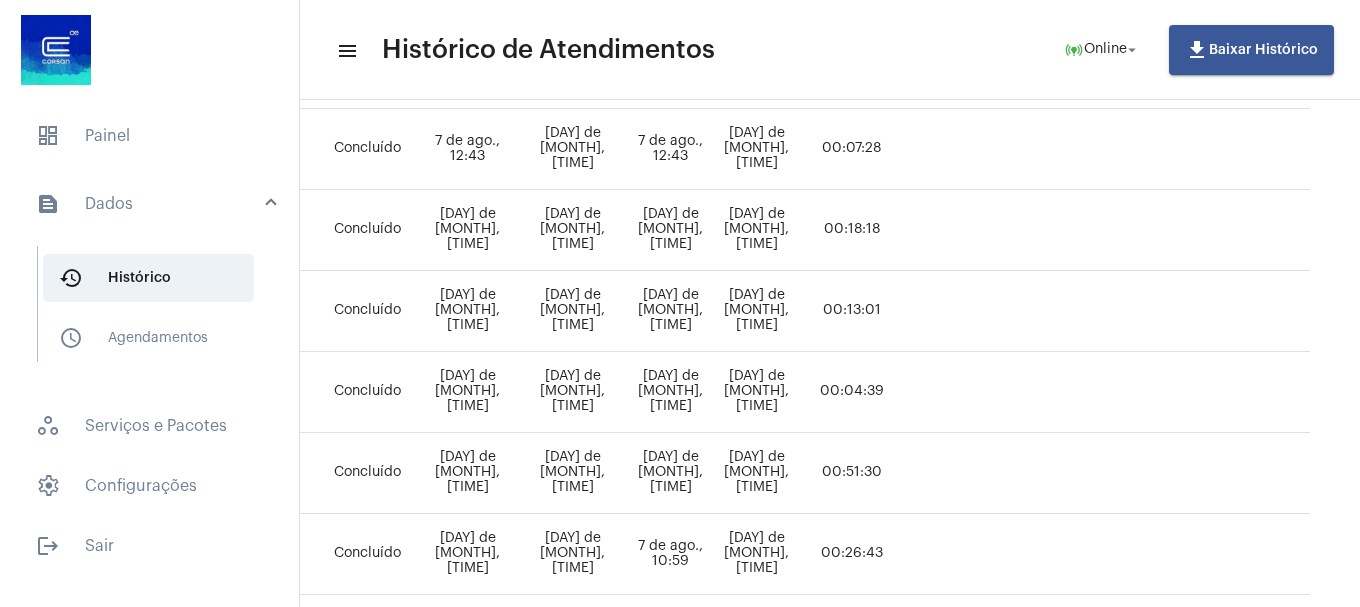 drag, startPoint x: 1321, startPoint y: 593, endPoint x: 1338, endPoint y: 595, distance: 17.117243 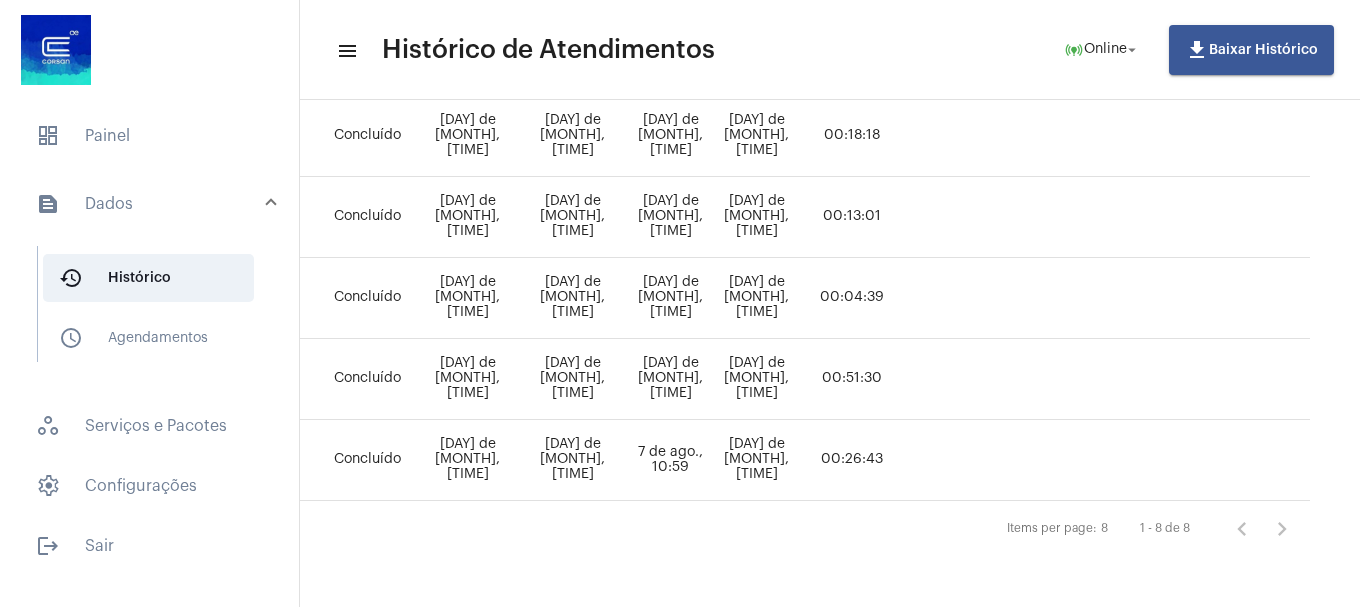 scroll, scrollTop: 567, scrollLeft: 976, axis: both 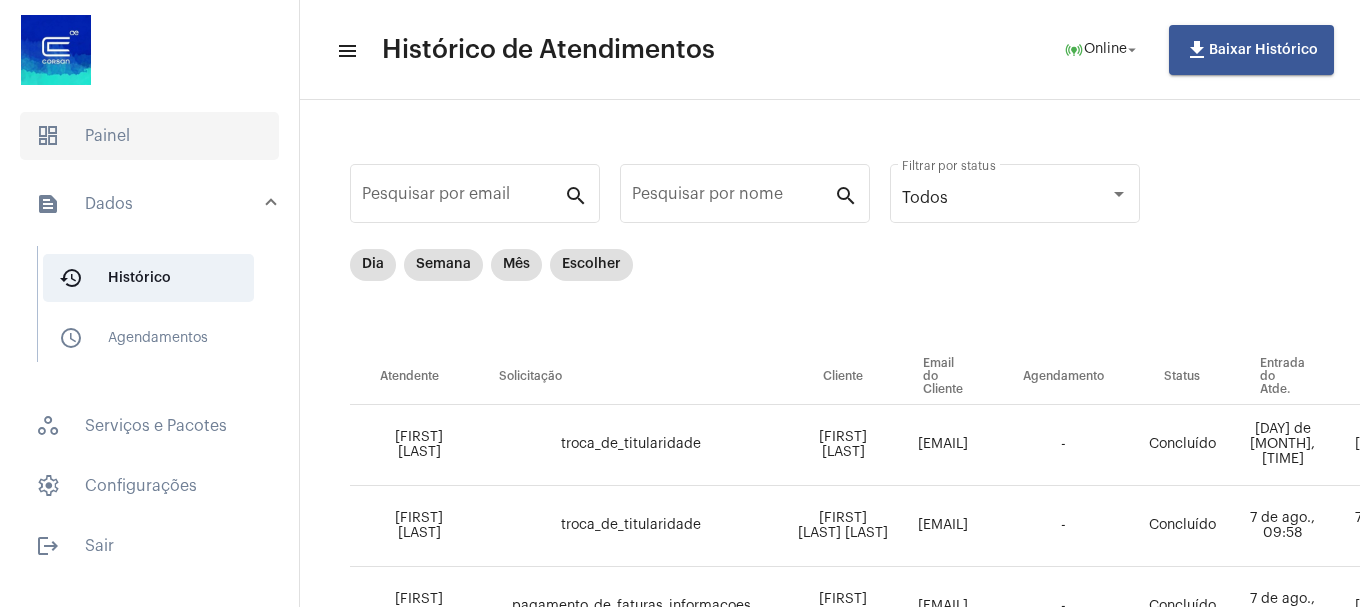 click on "dashboard   Painel" 